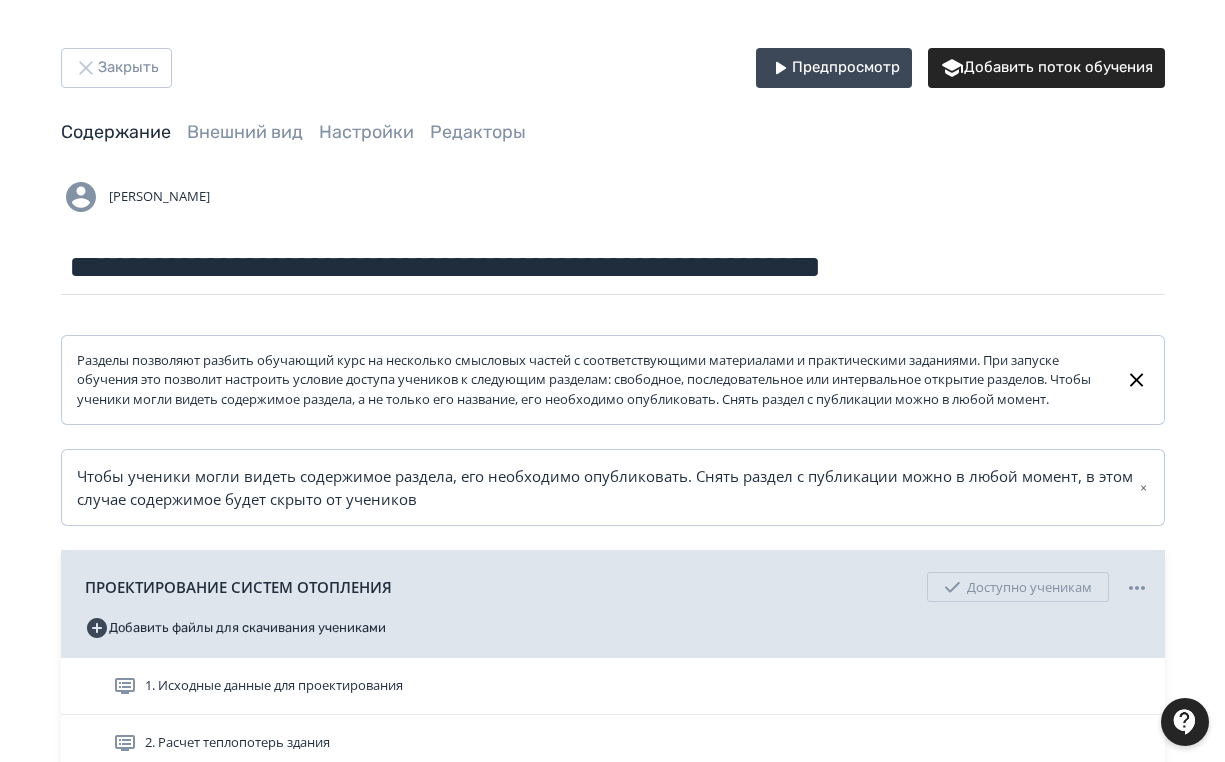 scroll, scrollTop: 0, scrollLeft: 0, axis: both 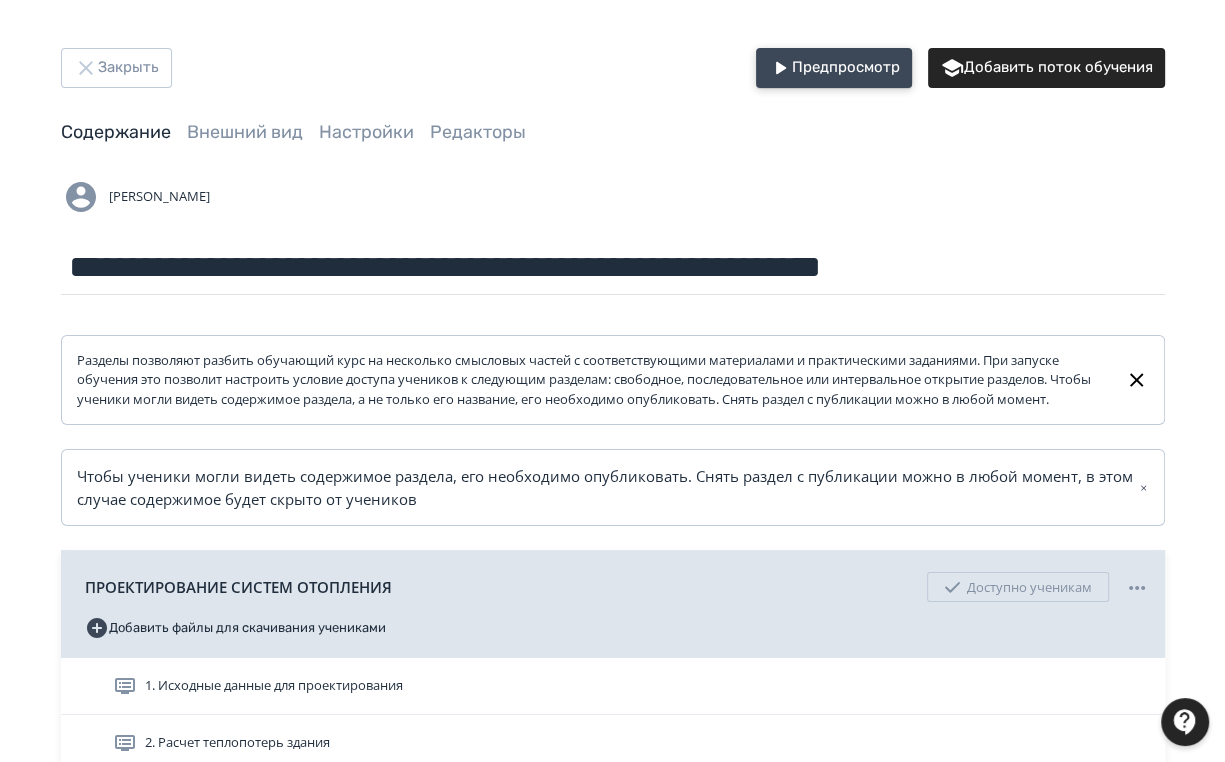 click on "Предпросмотр" at bounding box center (834, 68) 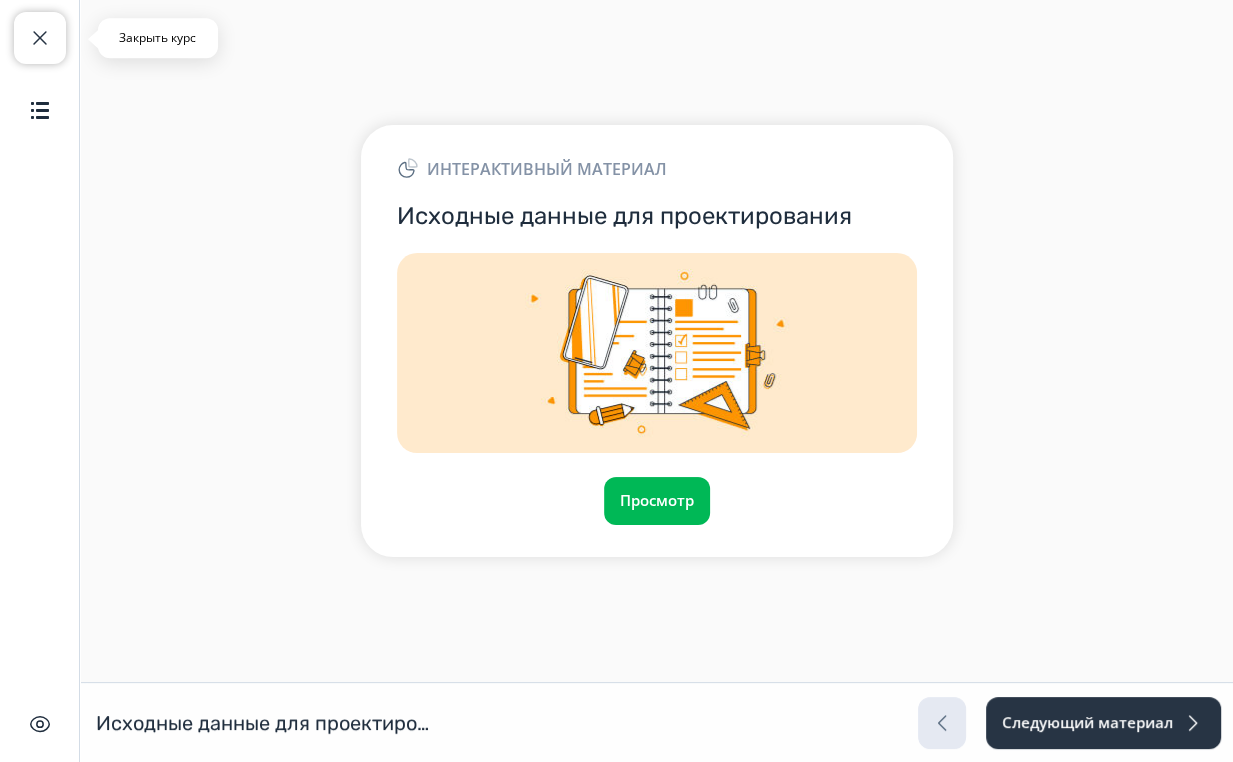 click at bounding box center (40, 38) 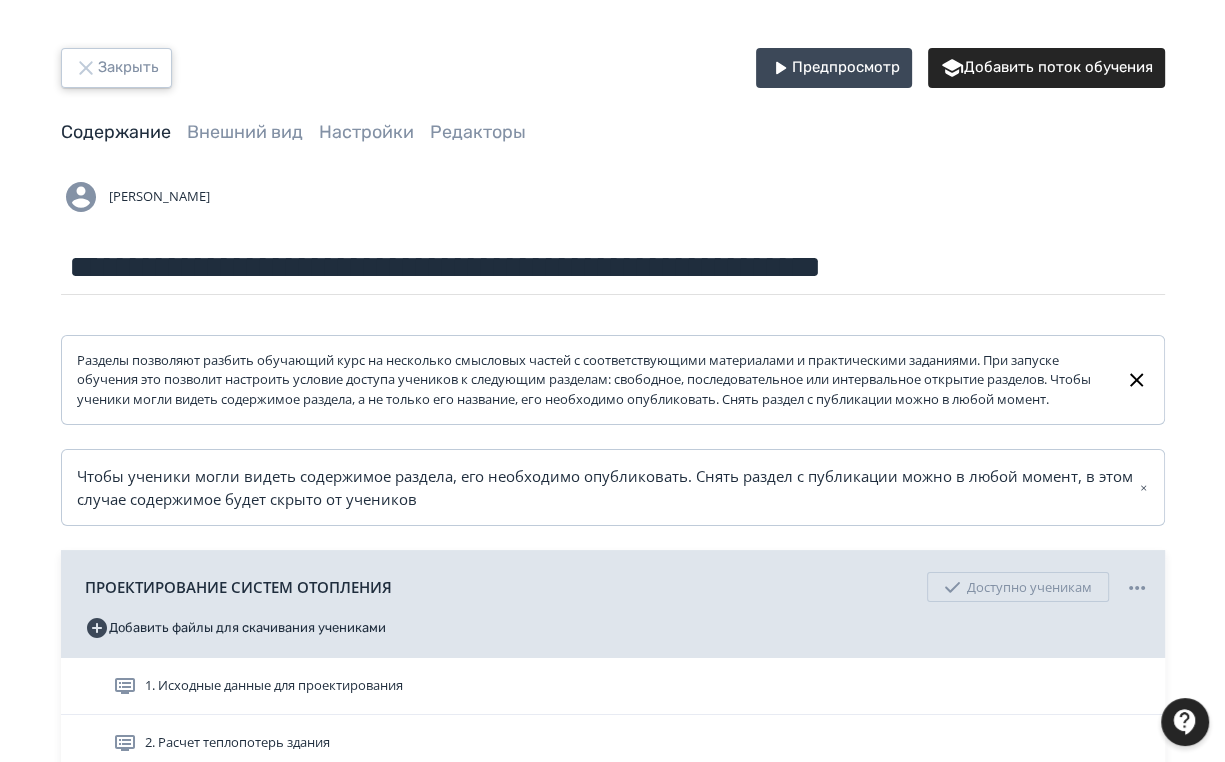 click on "Закрыть" at bounding box center [116, 68] 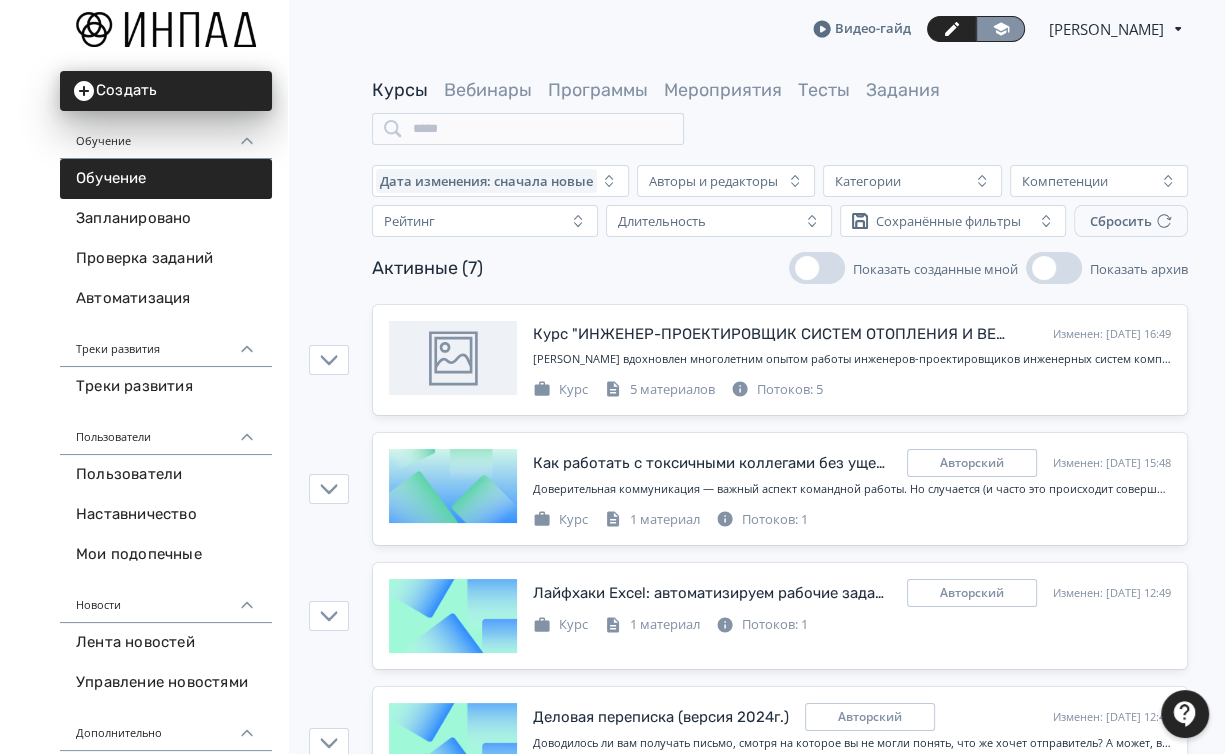 click at bounding box center (1000, 29) 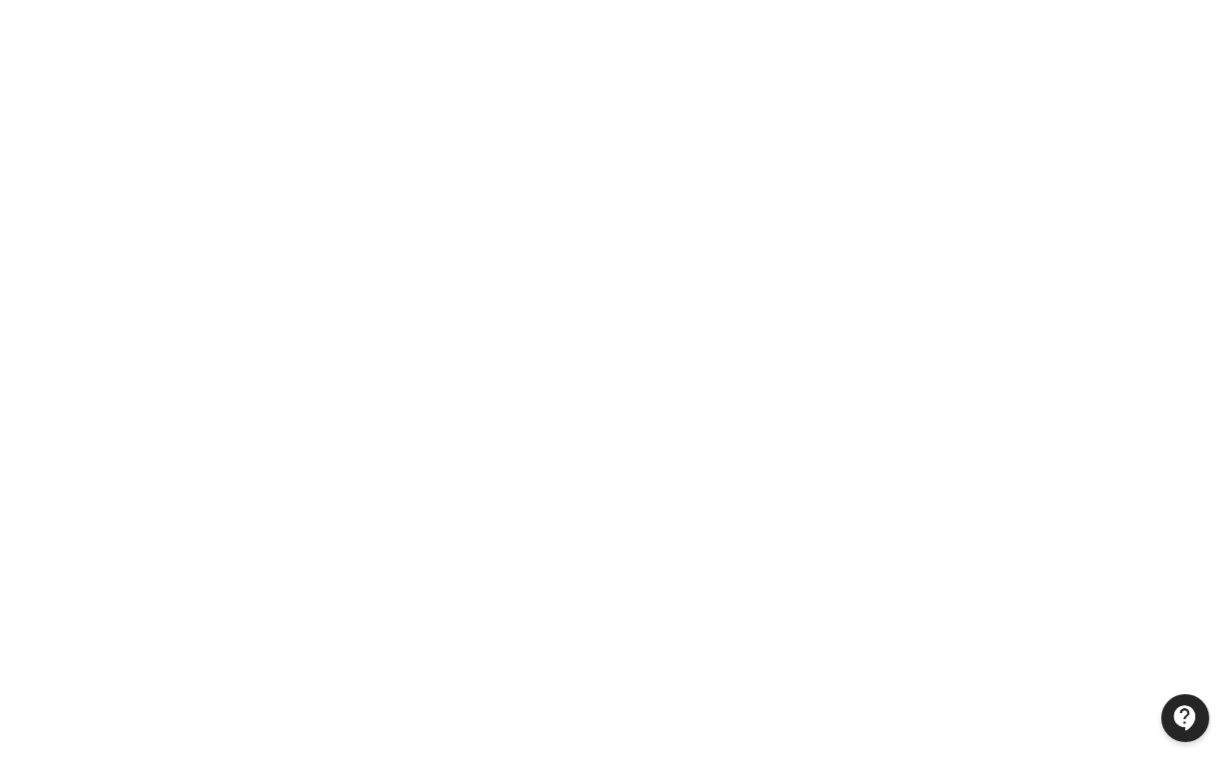 scroll, scrollTop: 0, scrollLeft: 0, axis: both 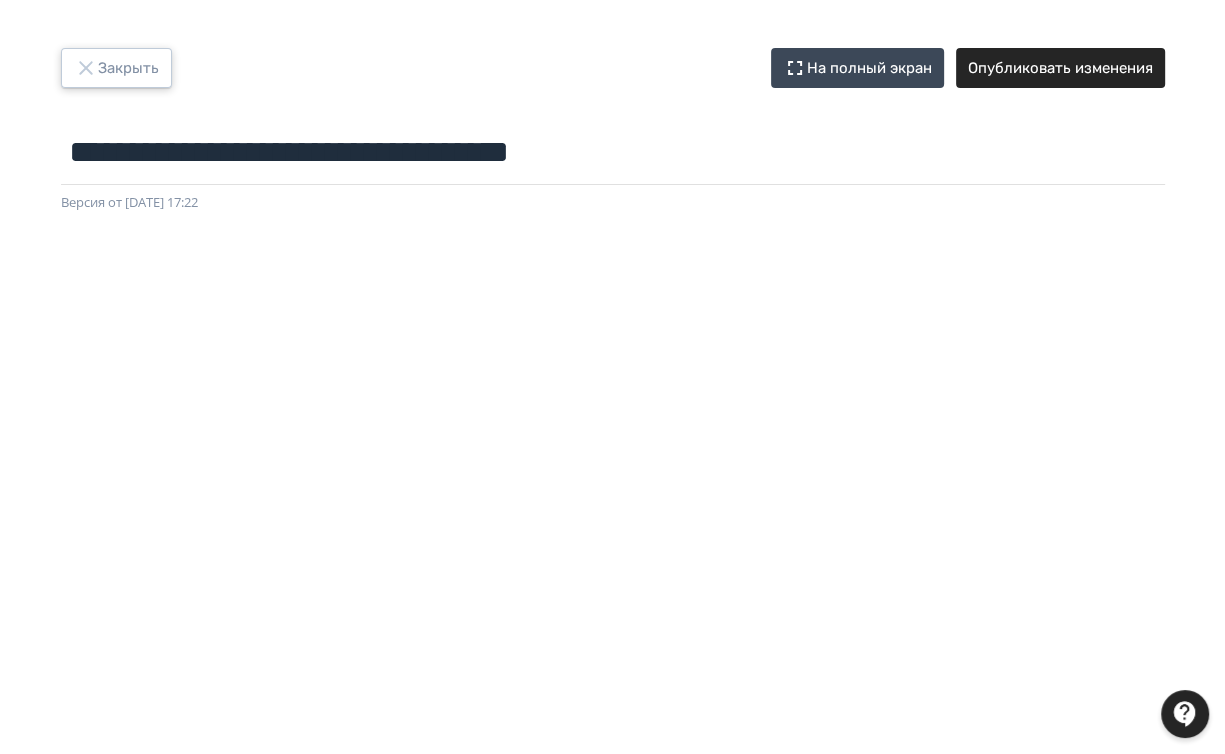 click on "Закрыть" at bounding box center (116, 68) 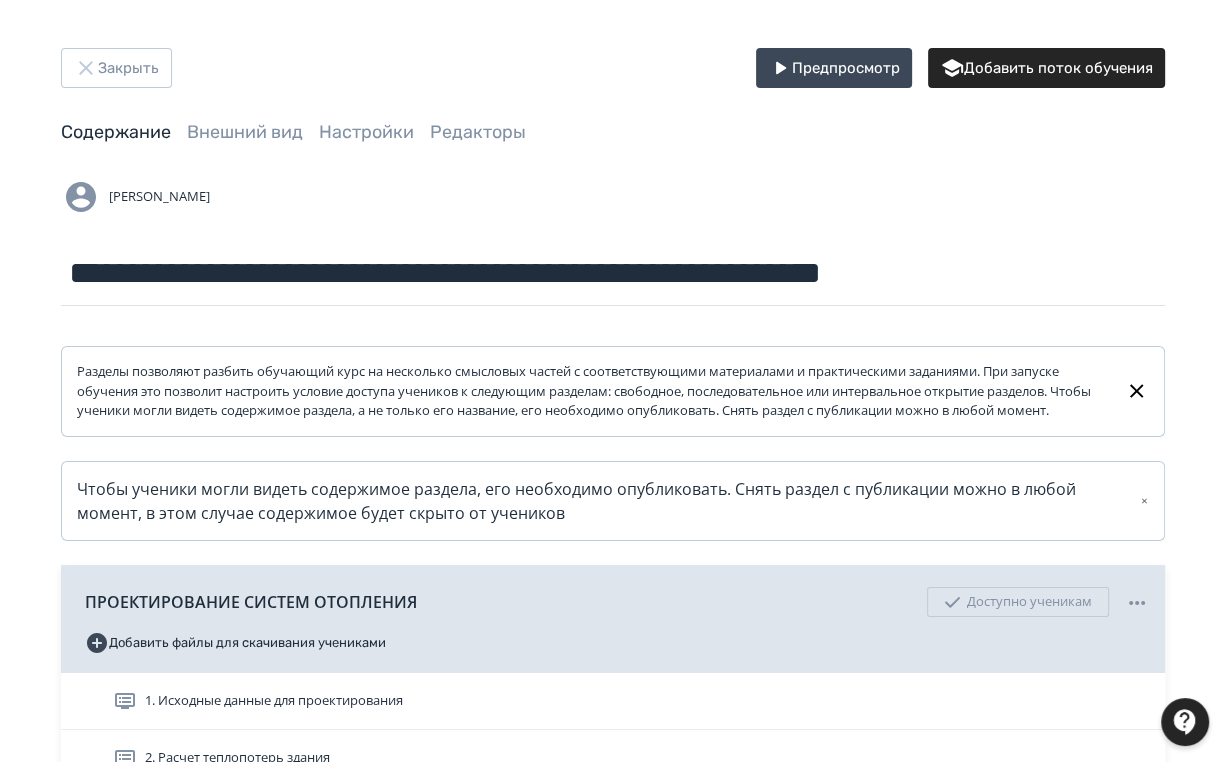 scroll, scrollTop: 320, scrollLeft: 0, axis: vertical 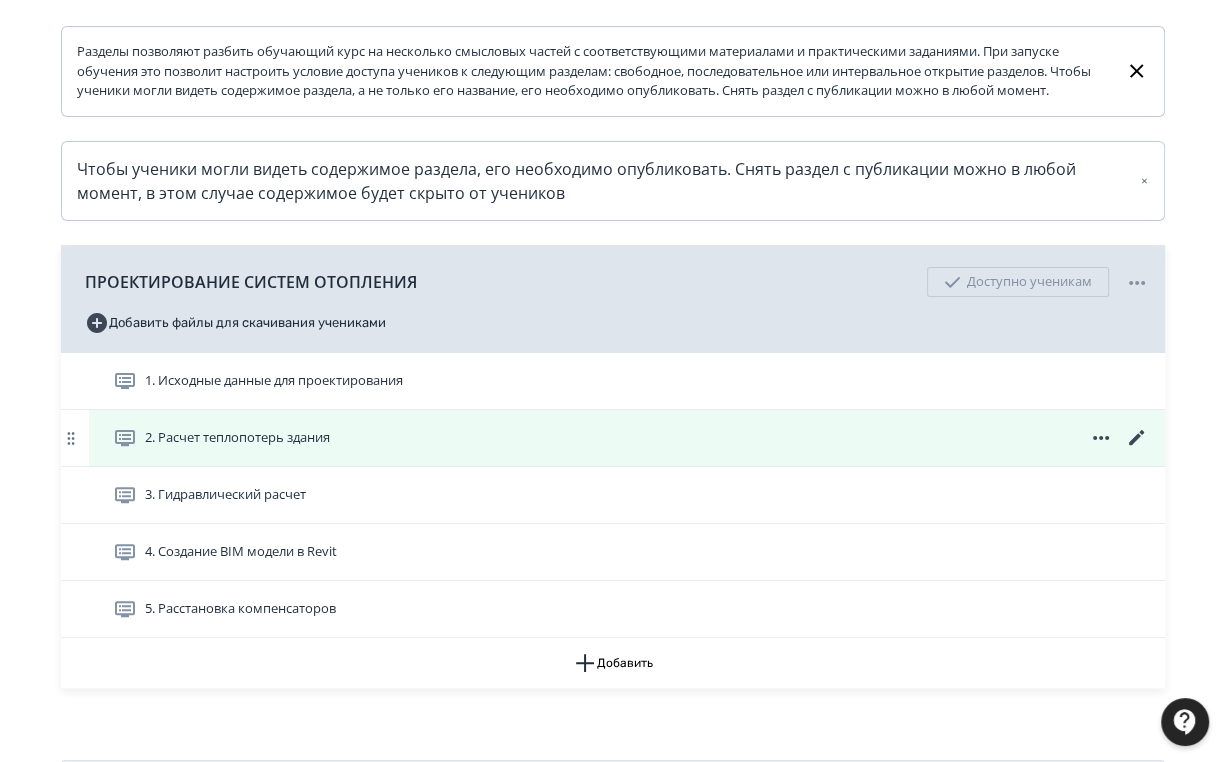 click 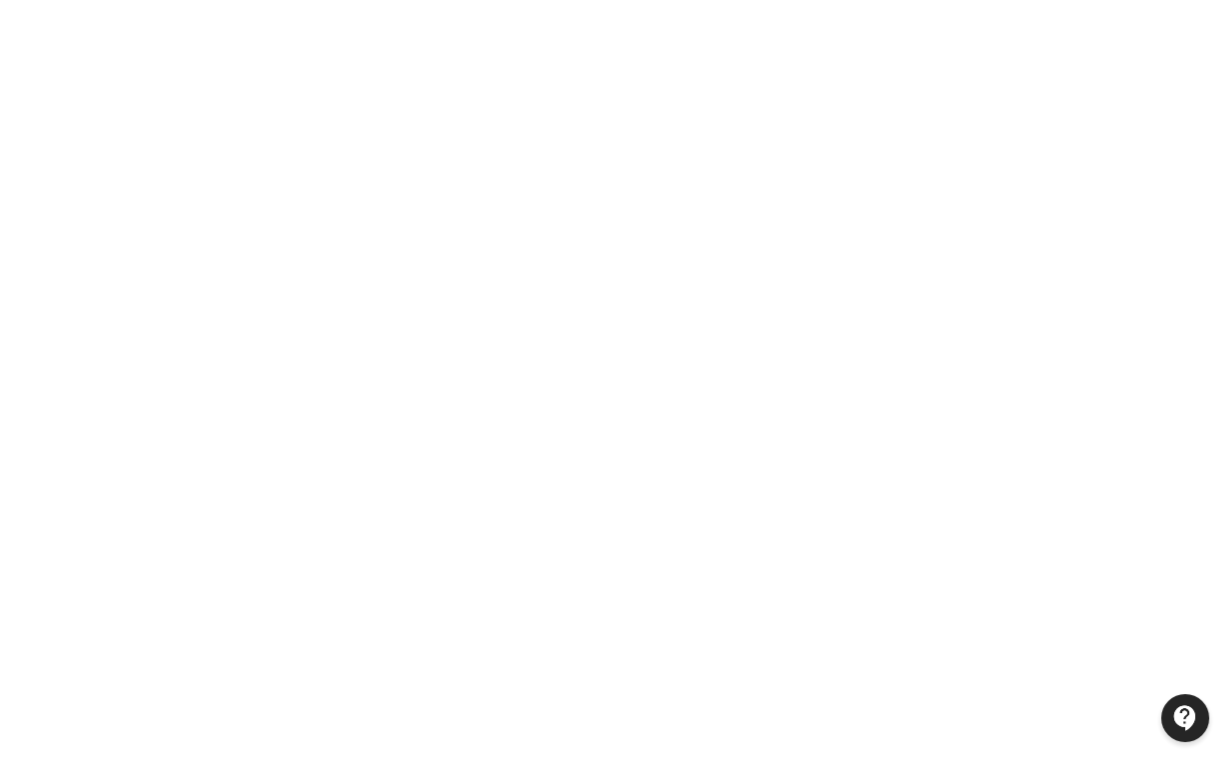scroll, scrollTop: 0, scrollLeft: 0, axis: both 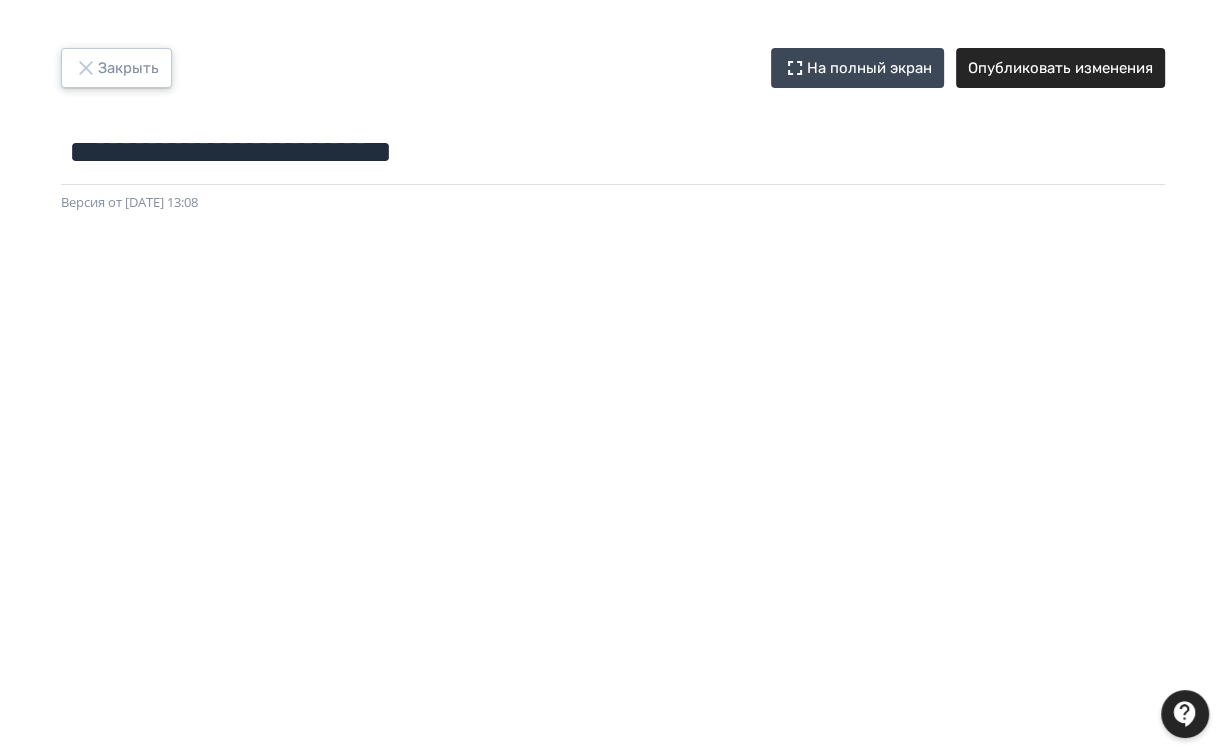 click on "Закрыть" at bounding box center (116, 68) 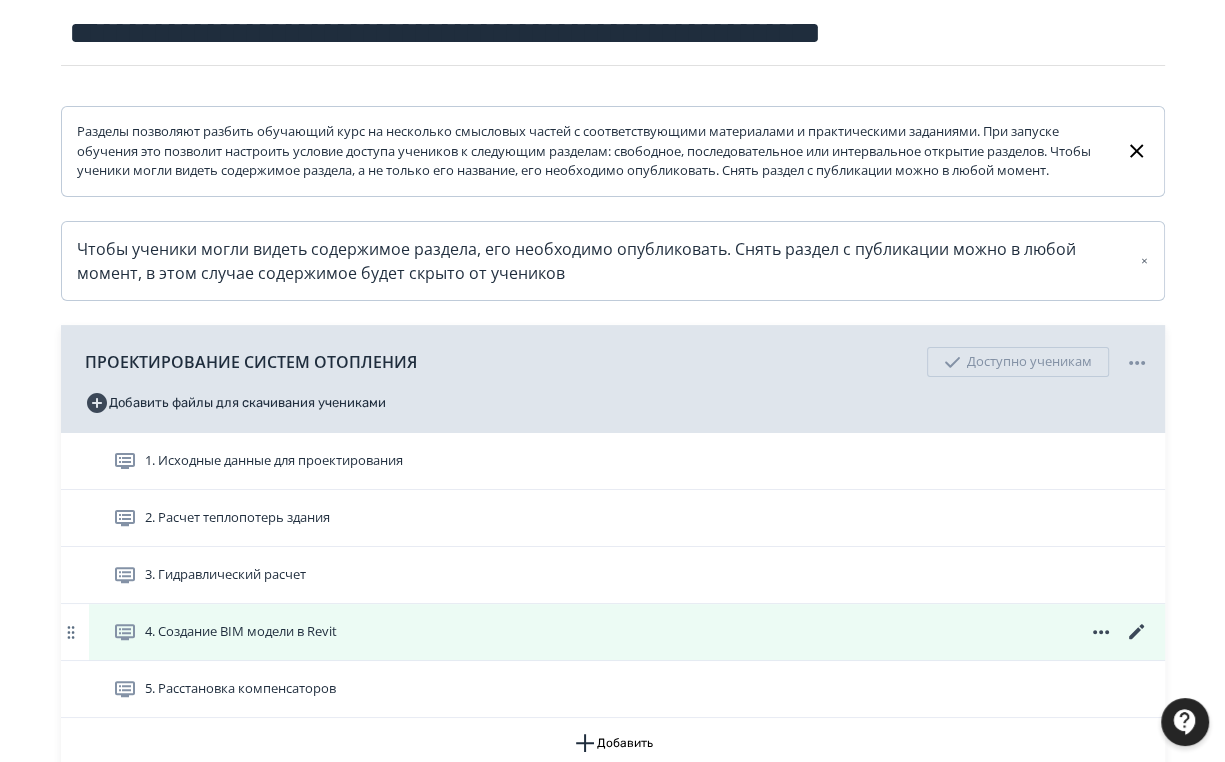 scroll, scrollTop: 432, scrollLeft: 0, axis: vertical 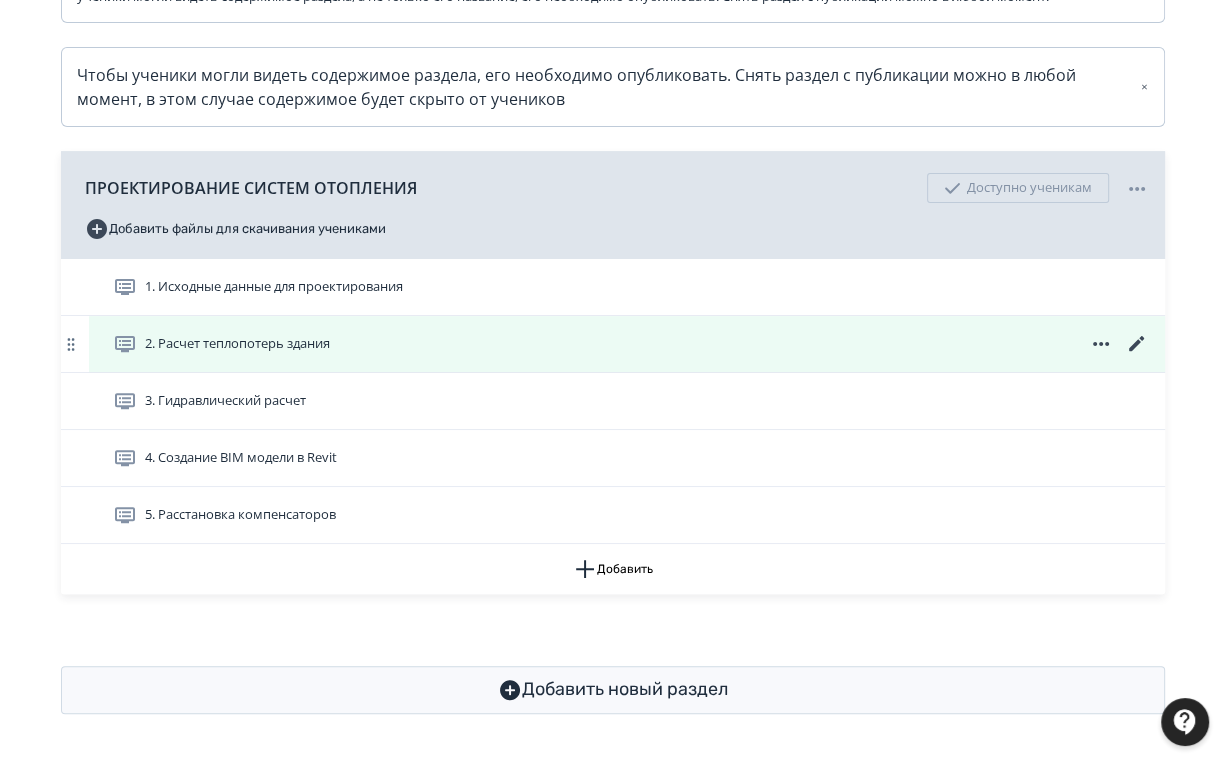 click 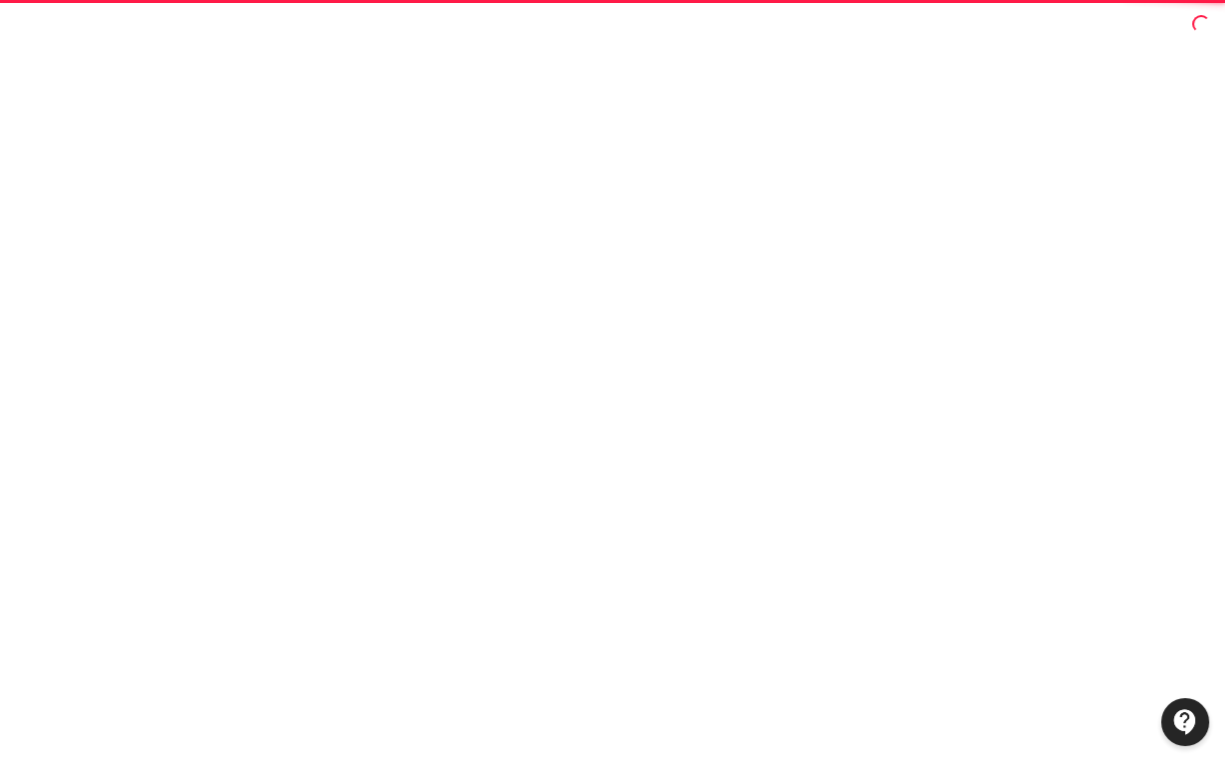 scroll, scrollTop: 0, scrollLeft: 0, axis: both 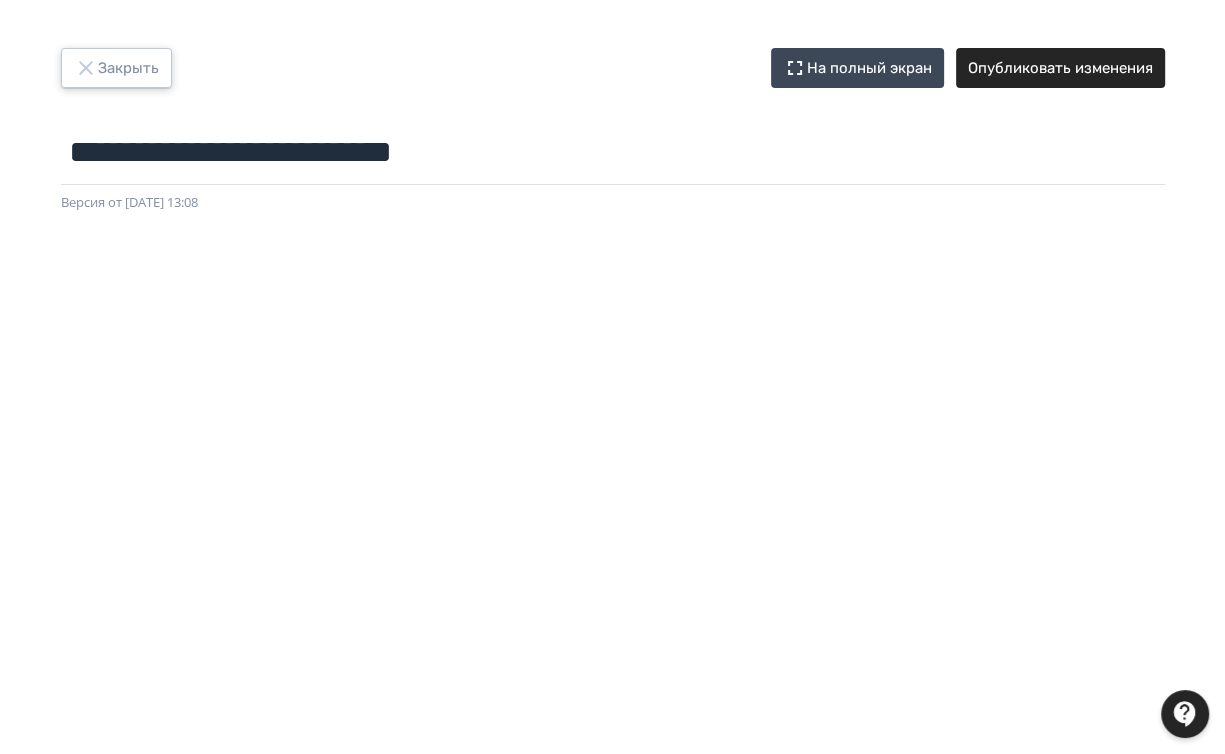 click on "Закрыть" at bounding box center [116, 68] 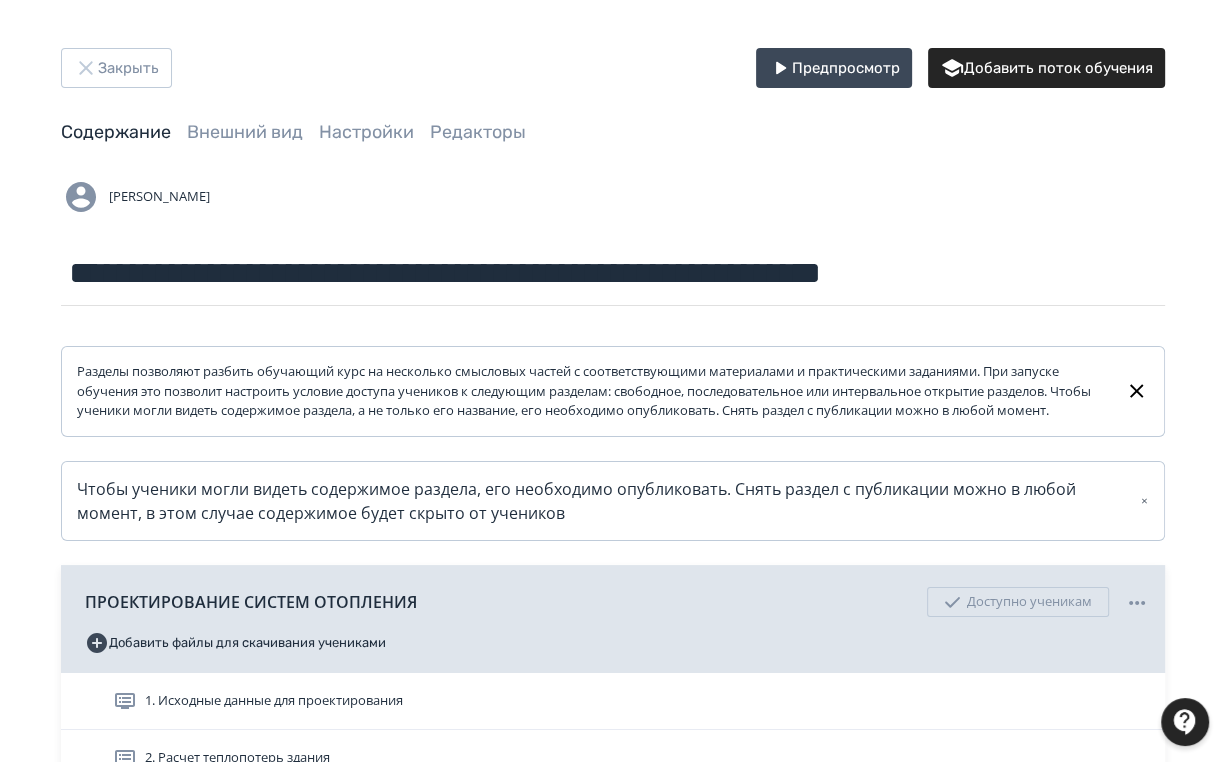 scroll, scrollTop: 240, scrollLeft: 0, axis: vertical 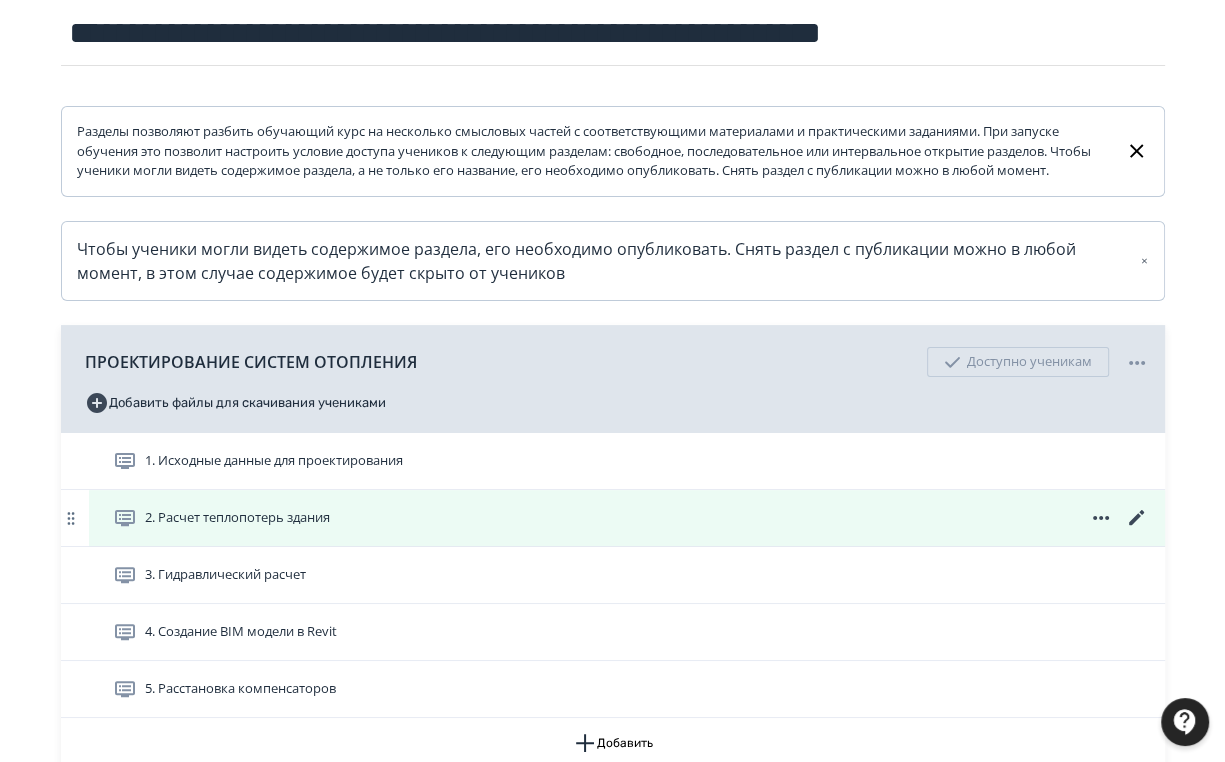 click on "2. Расчет теплопотерь здания" at bounding box center (237, 518) 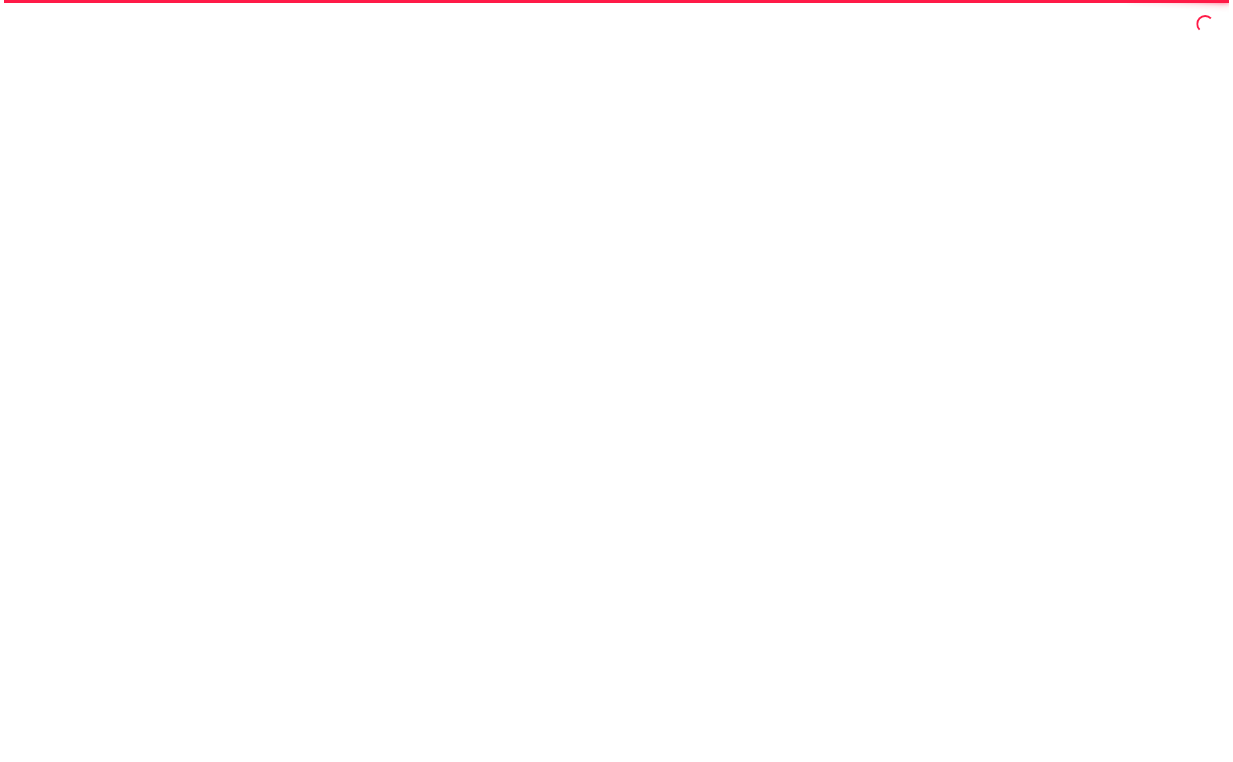 scroll, scrollTop: 0, scrollLeft: 0, axis: both 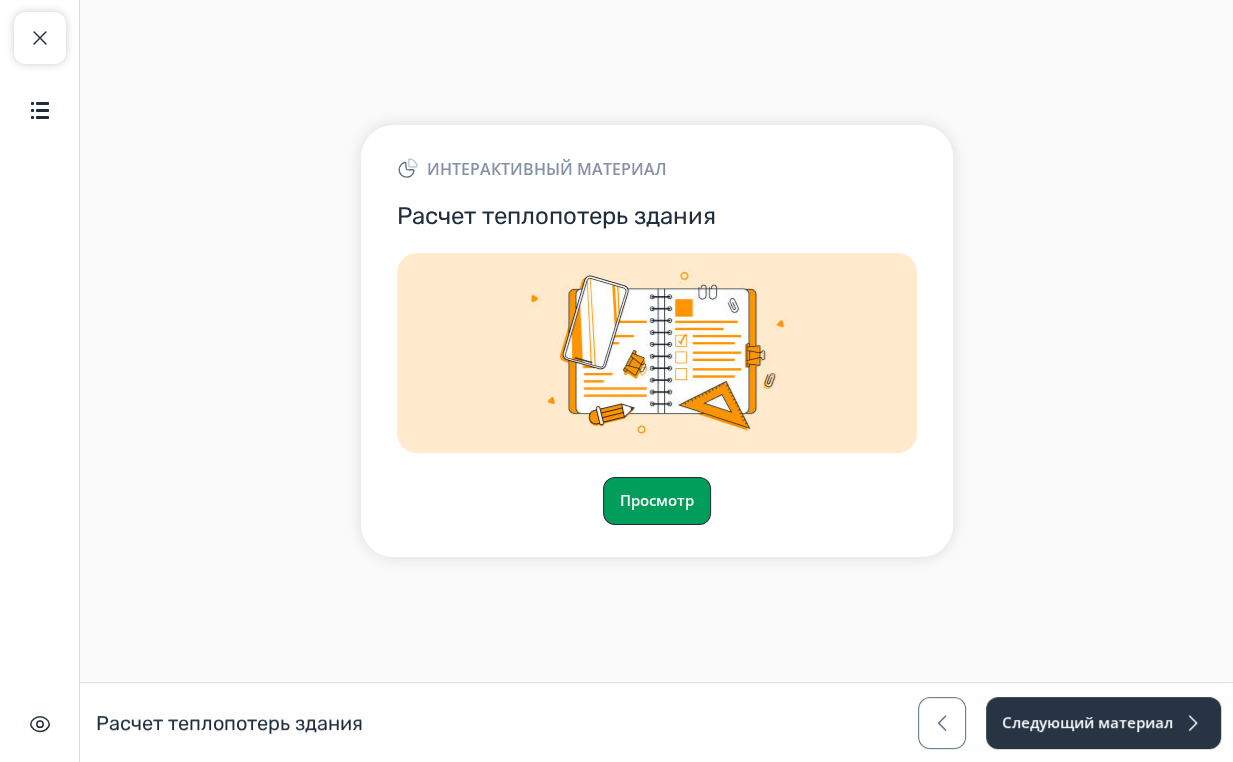 click on "Просмотр" at bounding box center [657, 501] 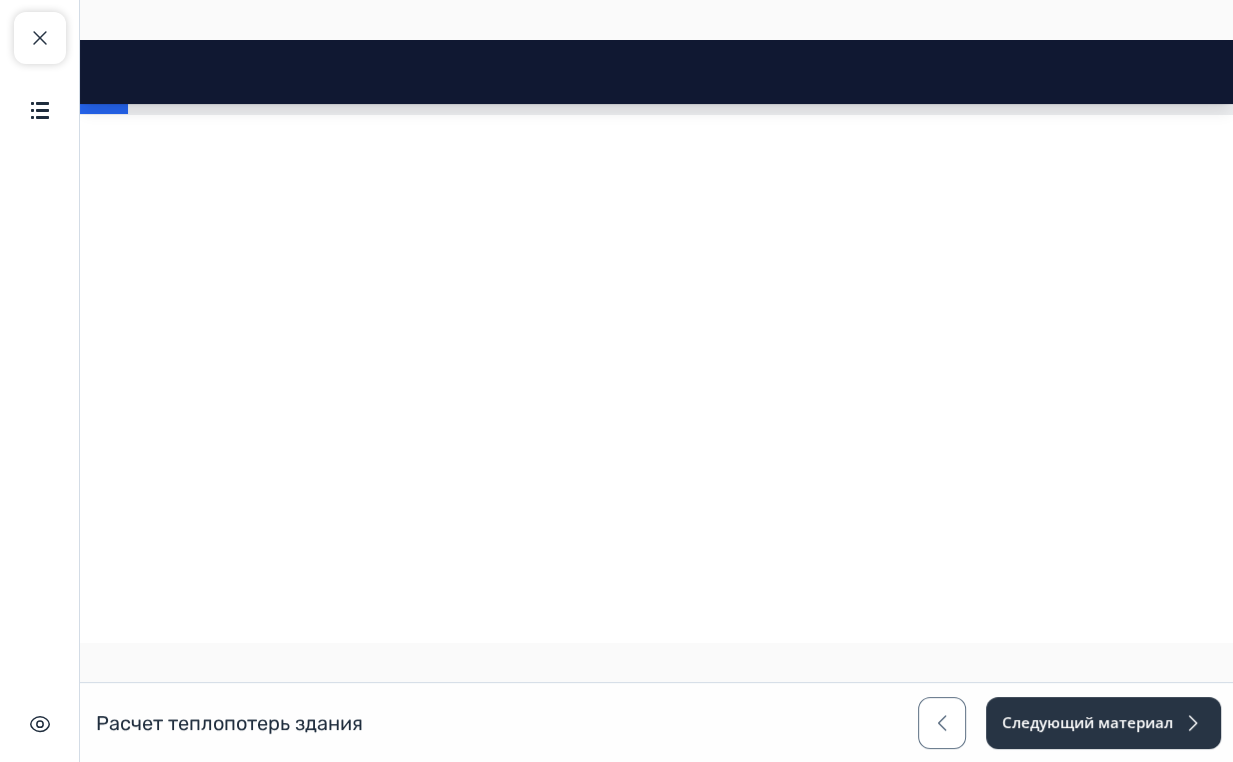 scroll, scrollTop: 6240, scrollLeft: 0, axis: vertical 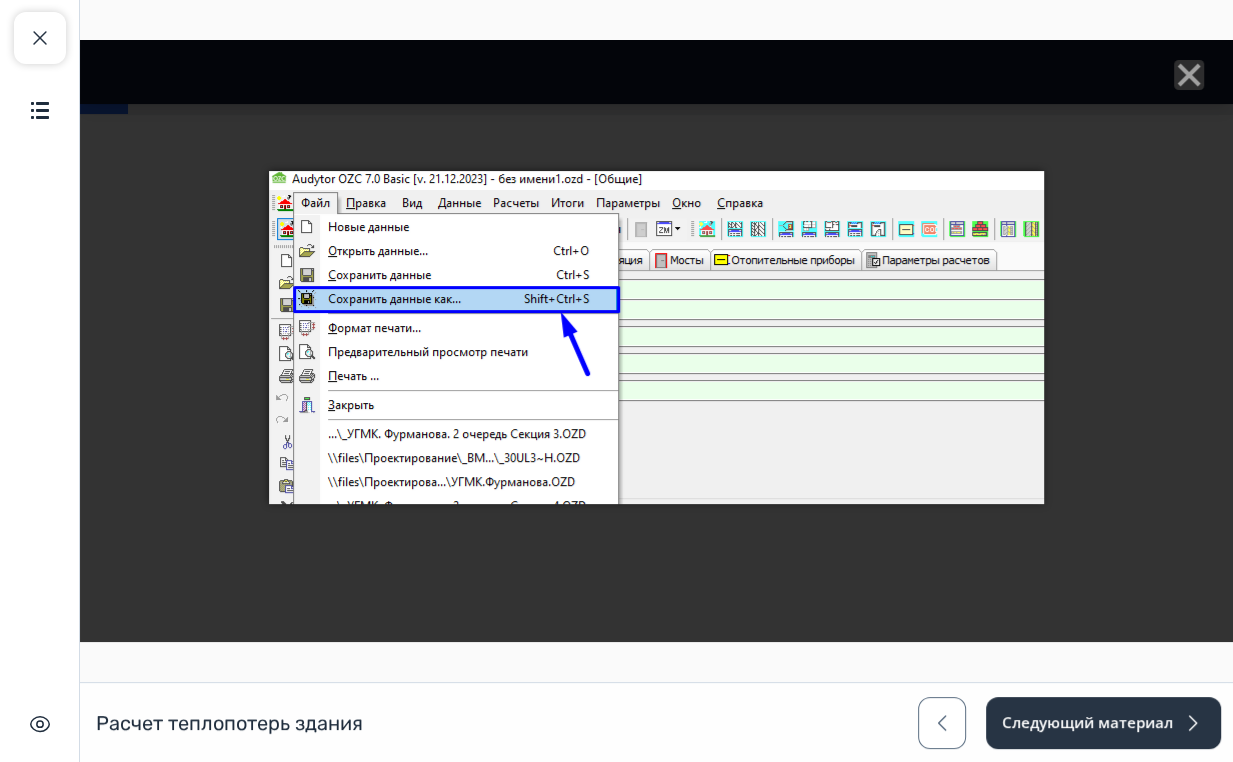 click 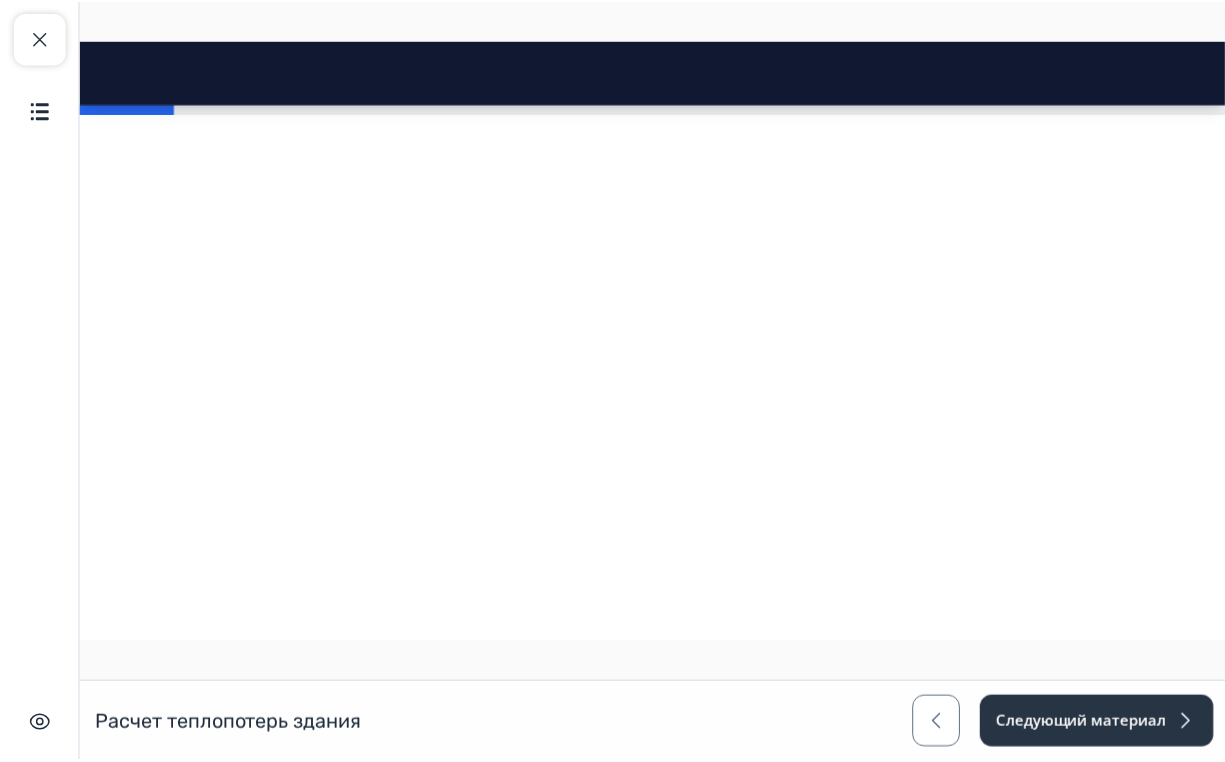 scroll, scrollTop: 8781, scrollLeft: 0, axis: vertical 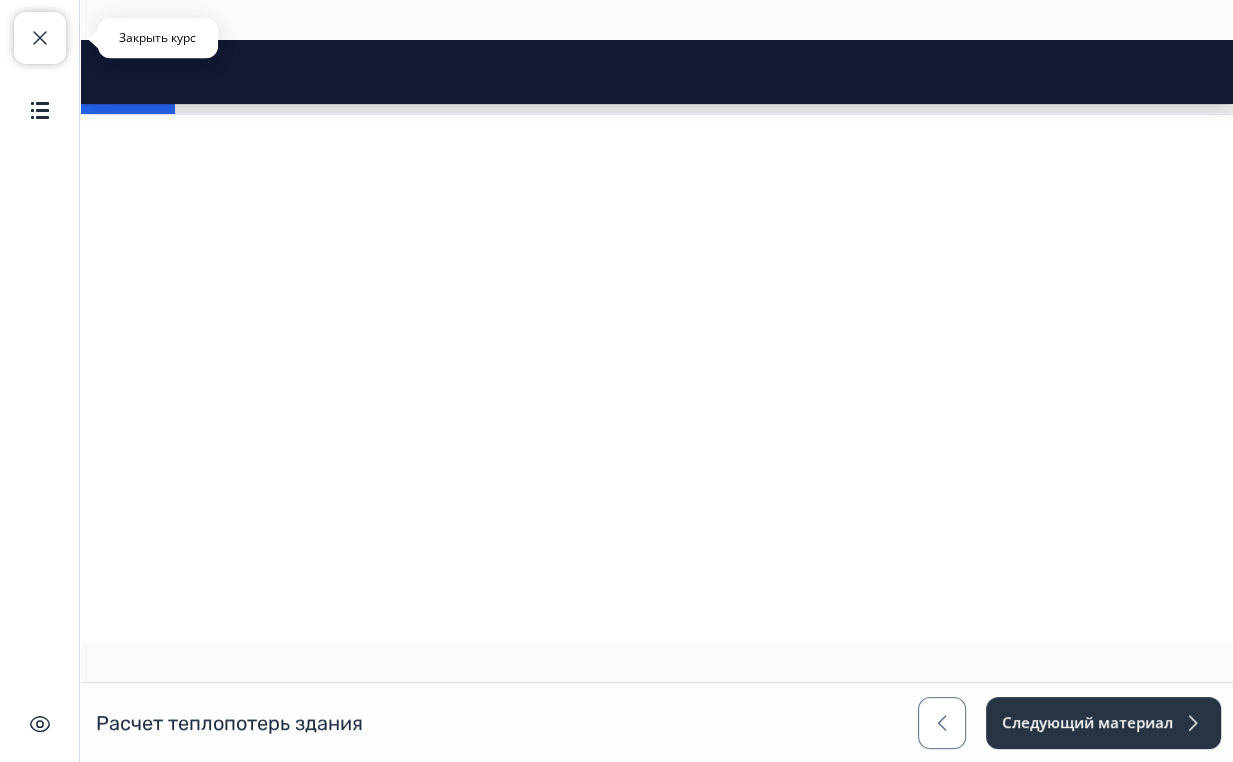 click on "Закрыть курс" at bounding box center (40, 38) 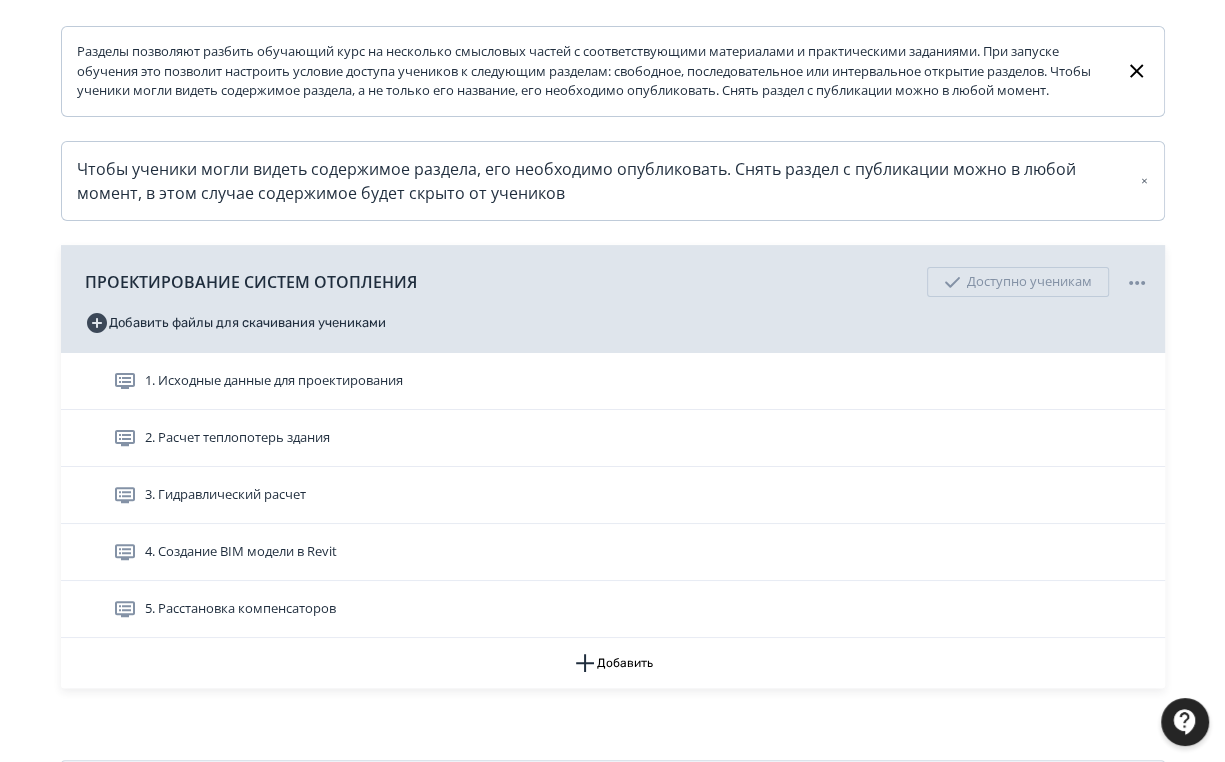 scroll, scrollTop: 240, scrollLeft: 0, axis: vertical 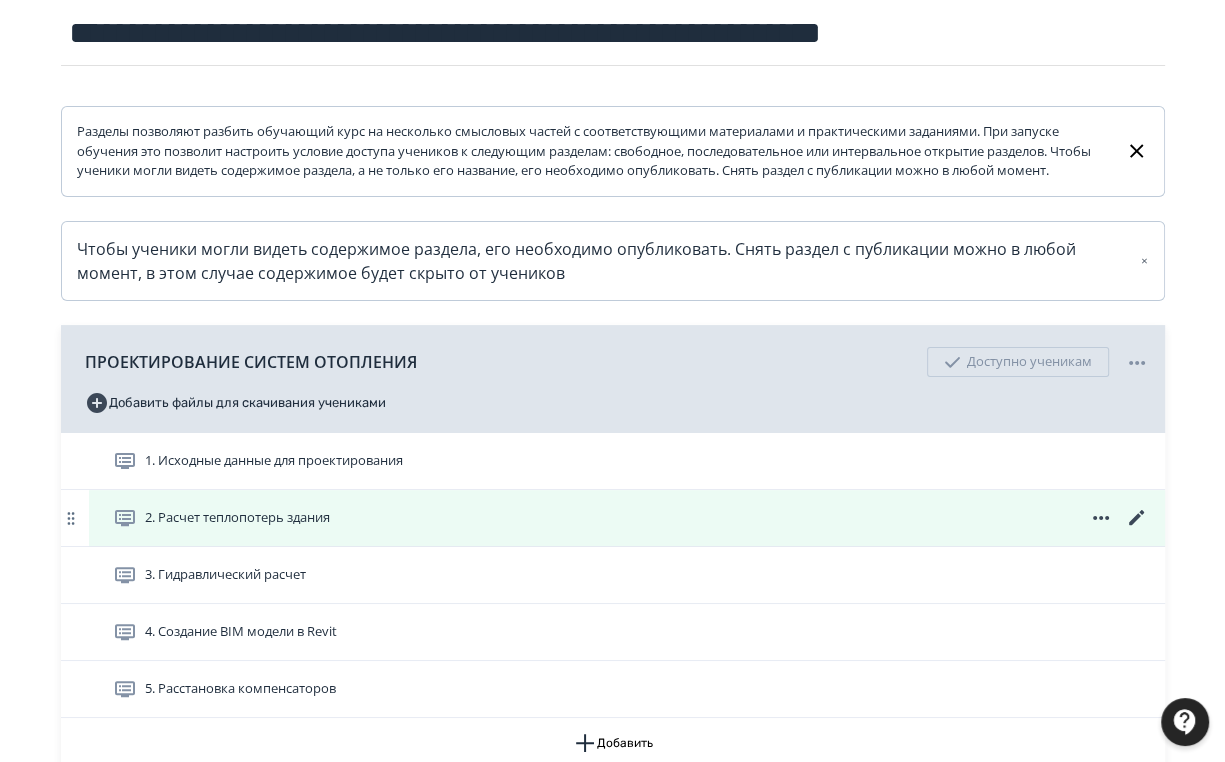 click 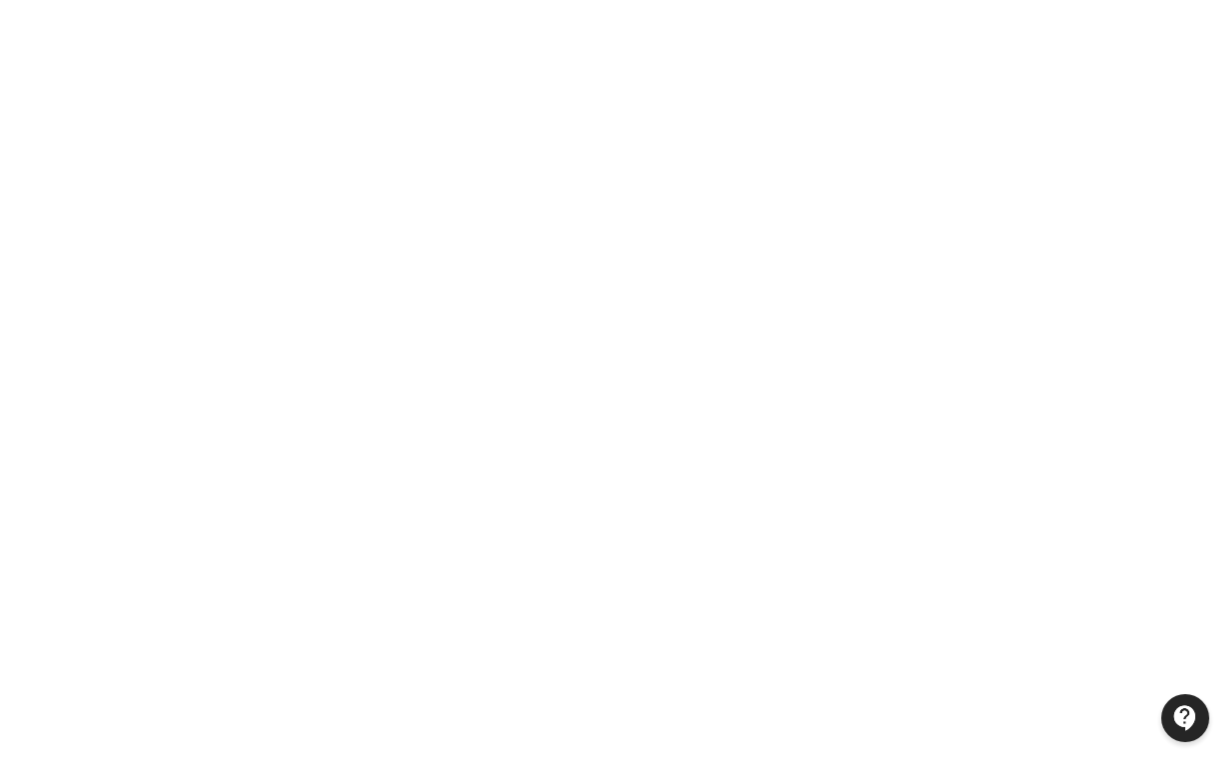scroll, scrollTop: 0, scrollLeft: 0, axis: both 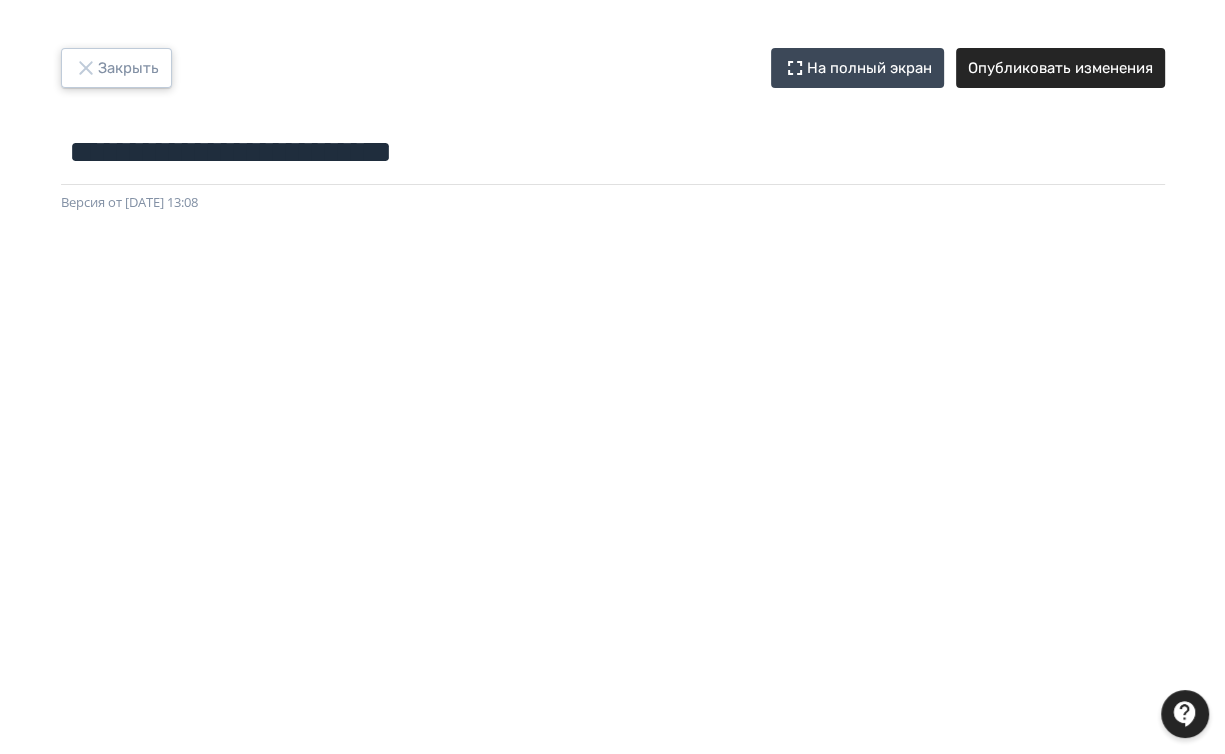 click on "Закрыть" at bounding box center (116, 68) 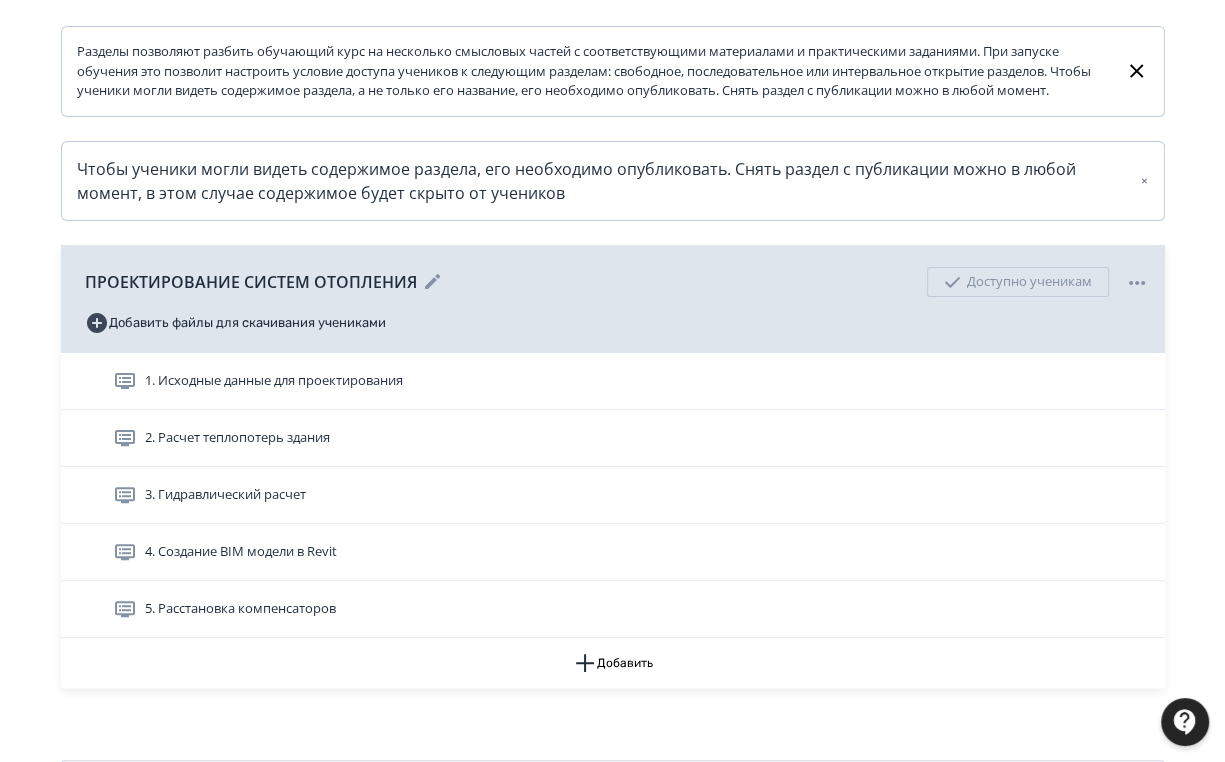 scroll, scrollTop: 432, scrollLeft: 0, axis: vertical 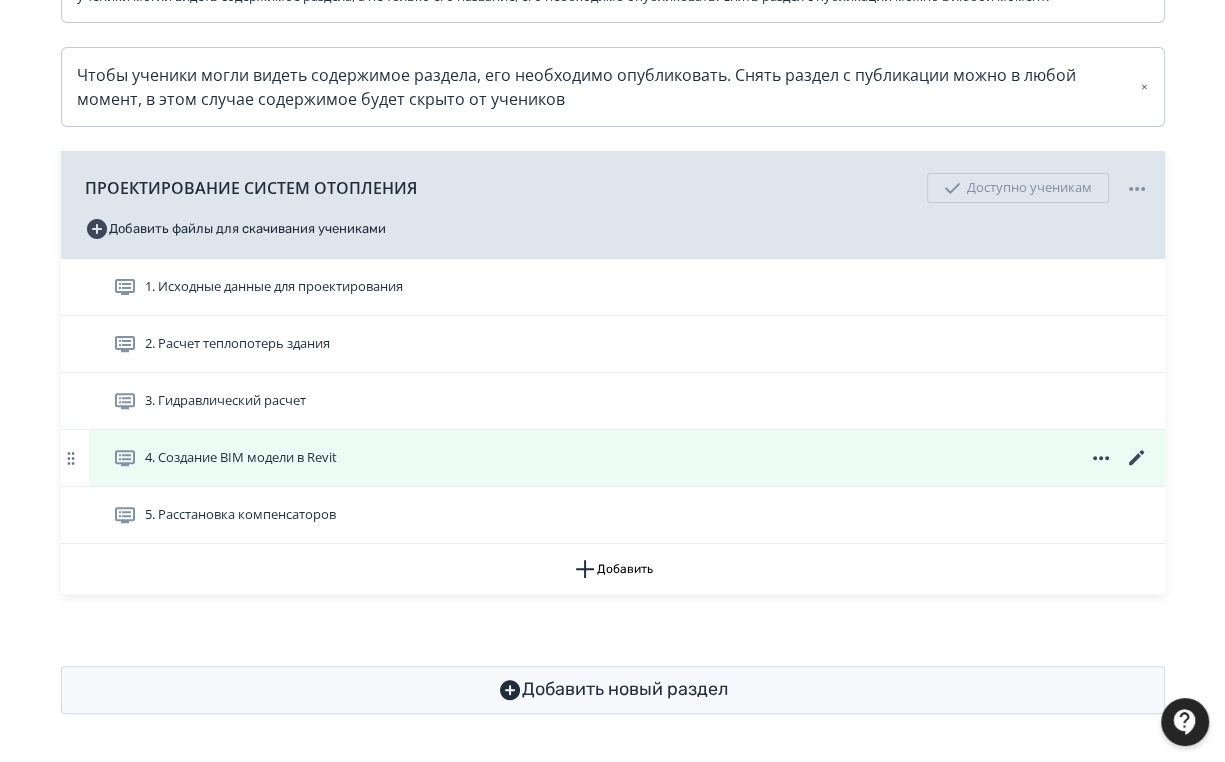 click 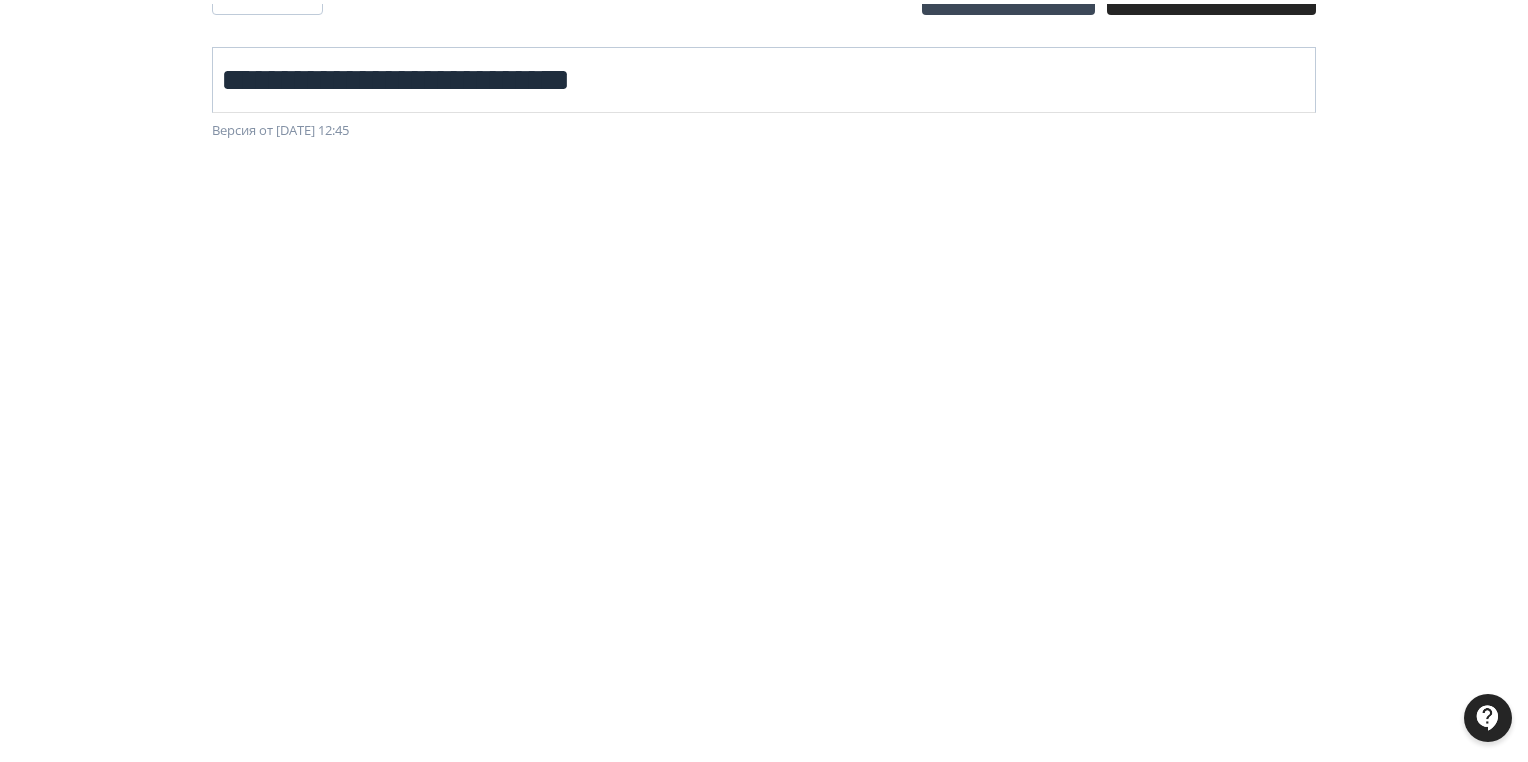 scroll, scrollTop: 0, scrollLeft: 0, axis: both 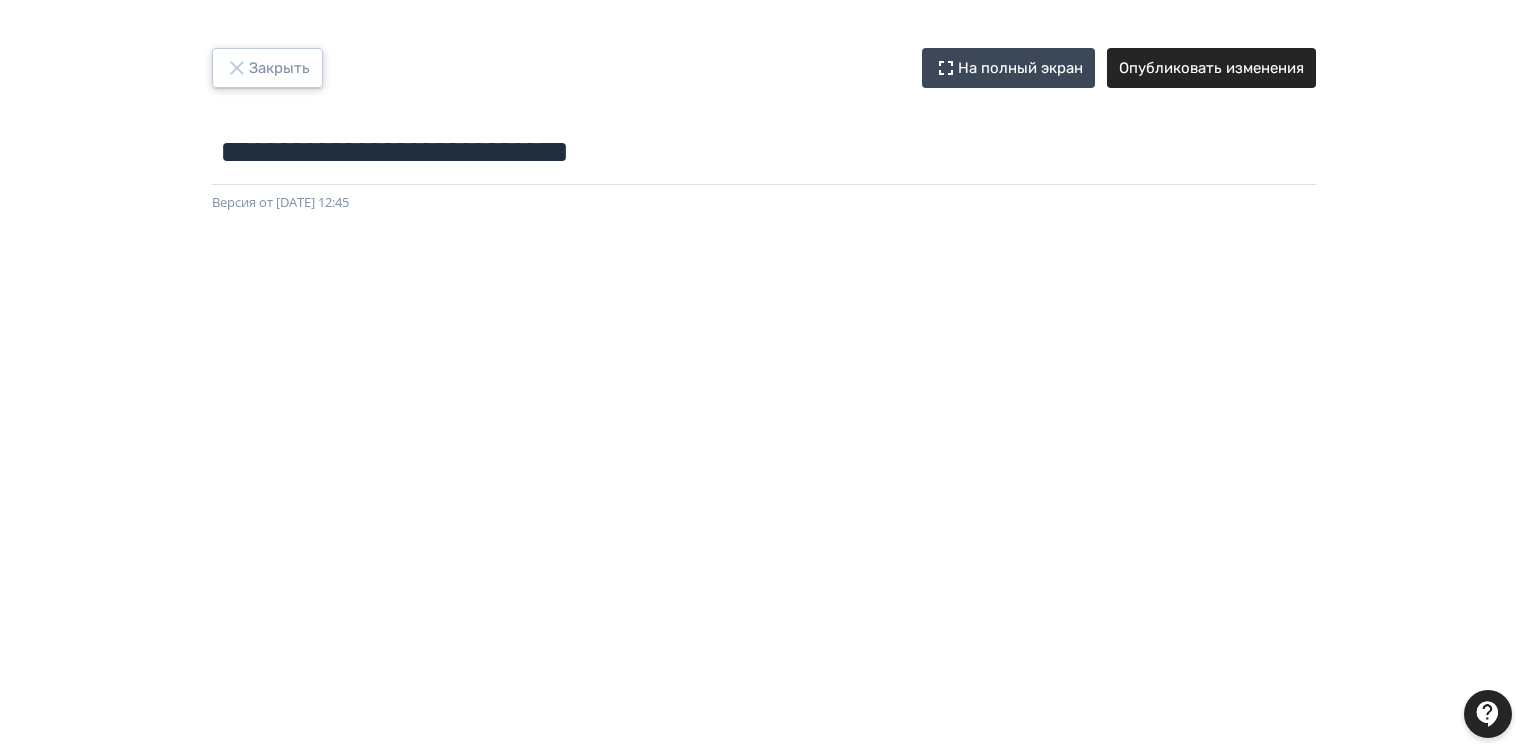 click 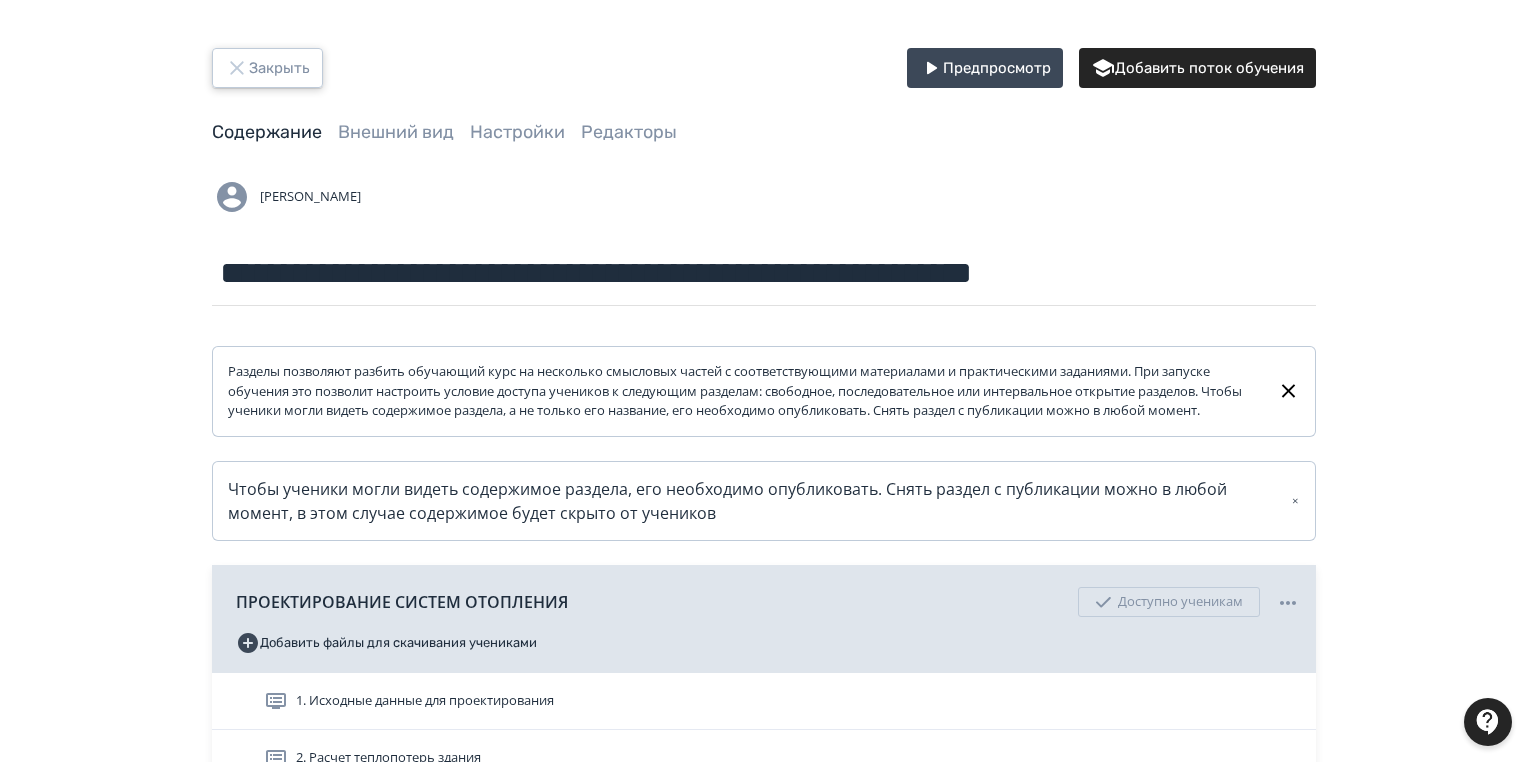 click on "Закрыть" at bounding box center [267, 68] 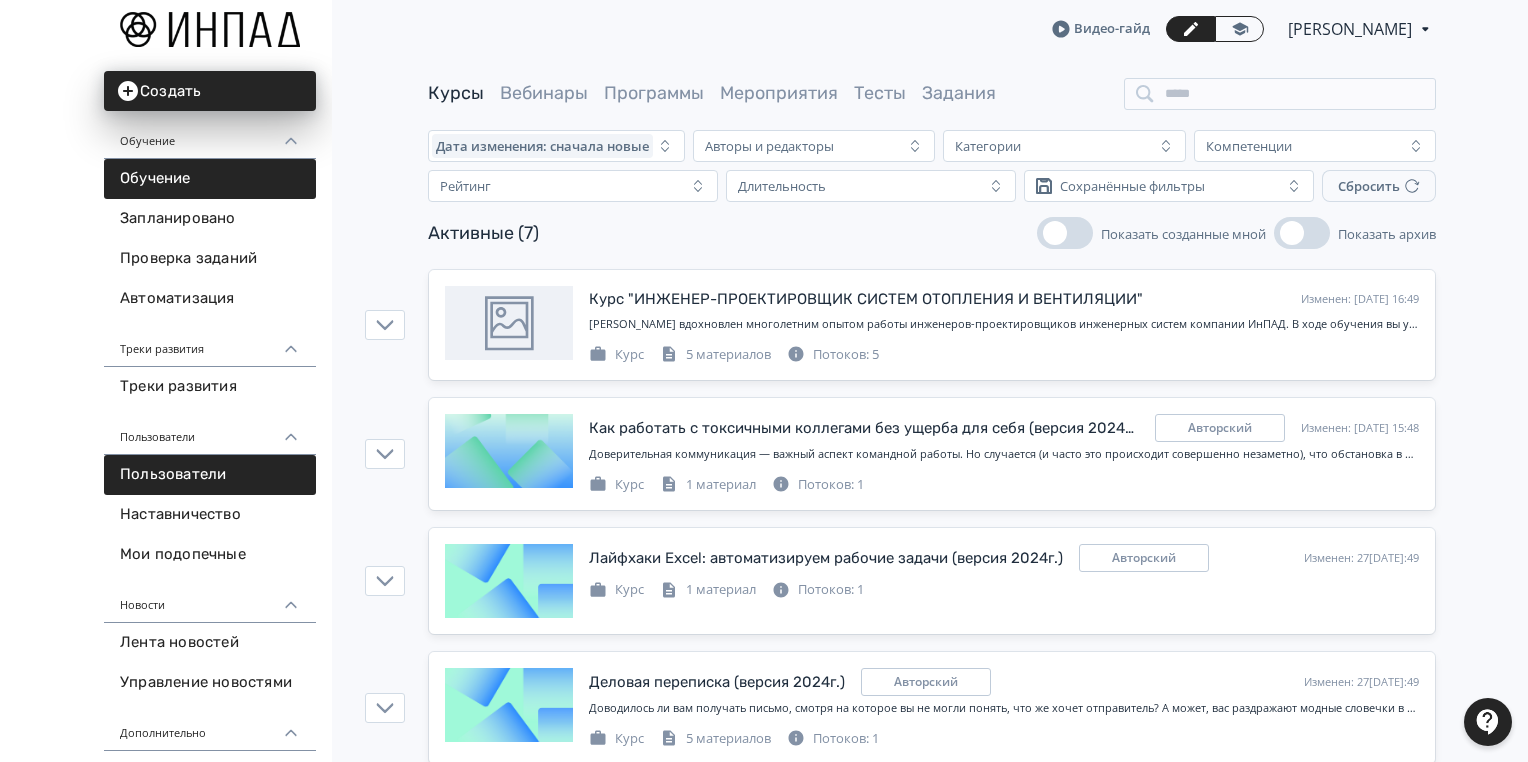 click on "Пользователи" at bounding box center (210, 475) 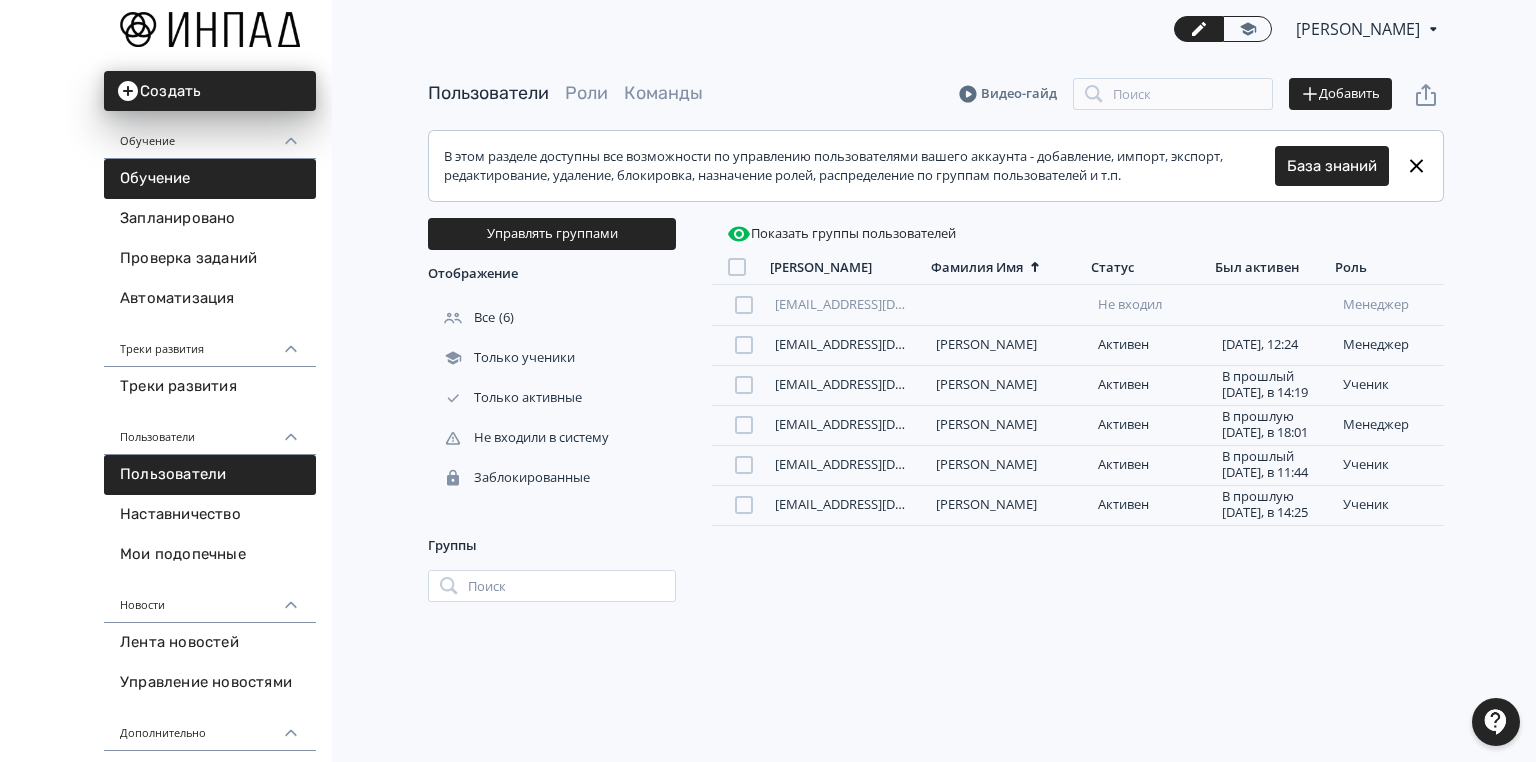 click on "Обучение" at bounding box center (210, 179) 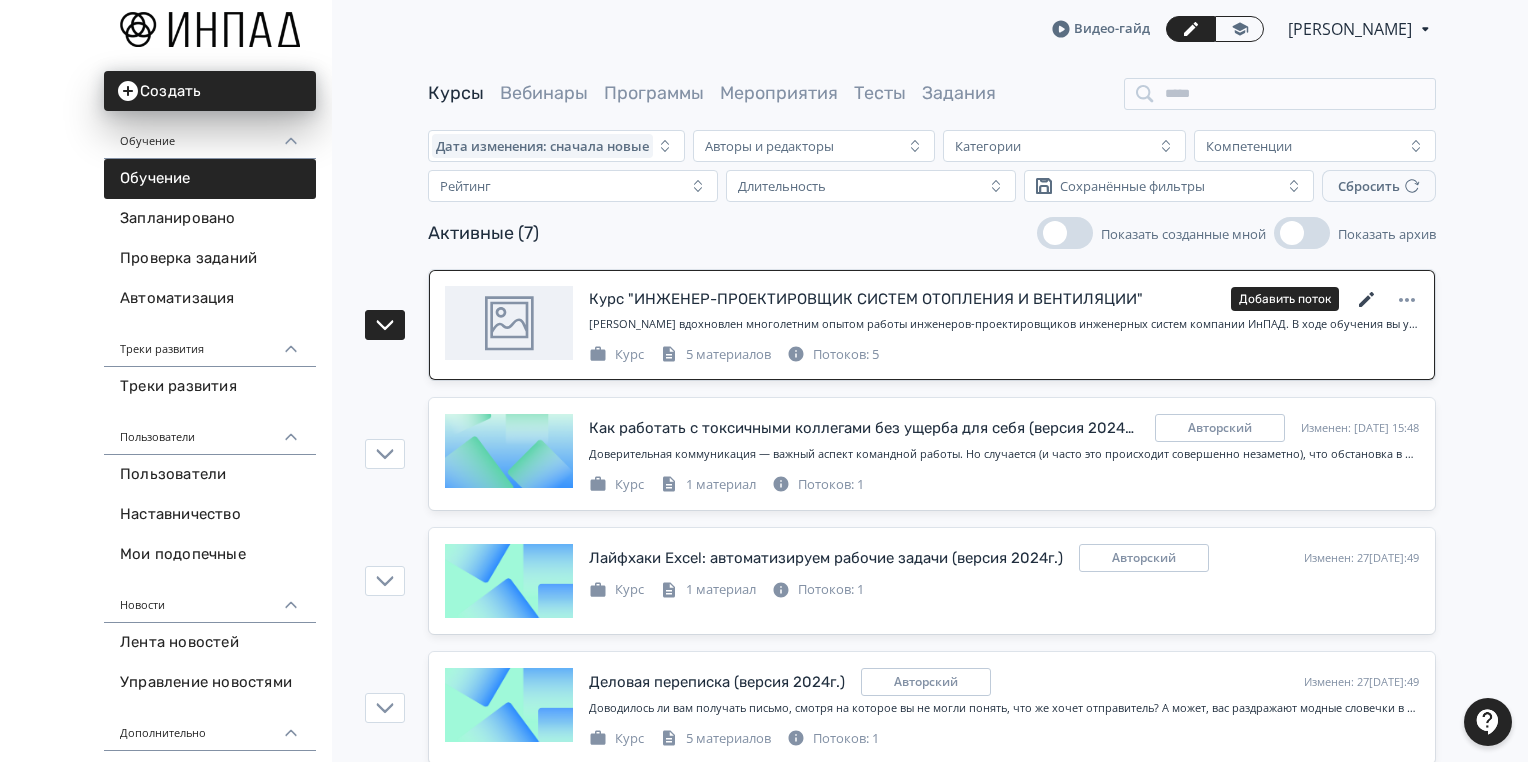 click 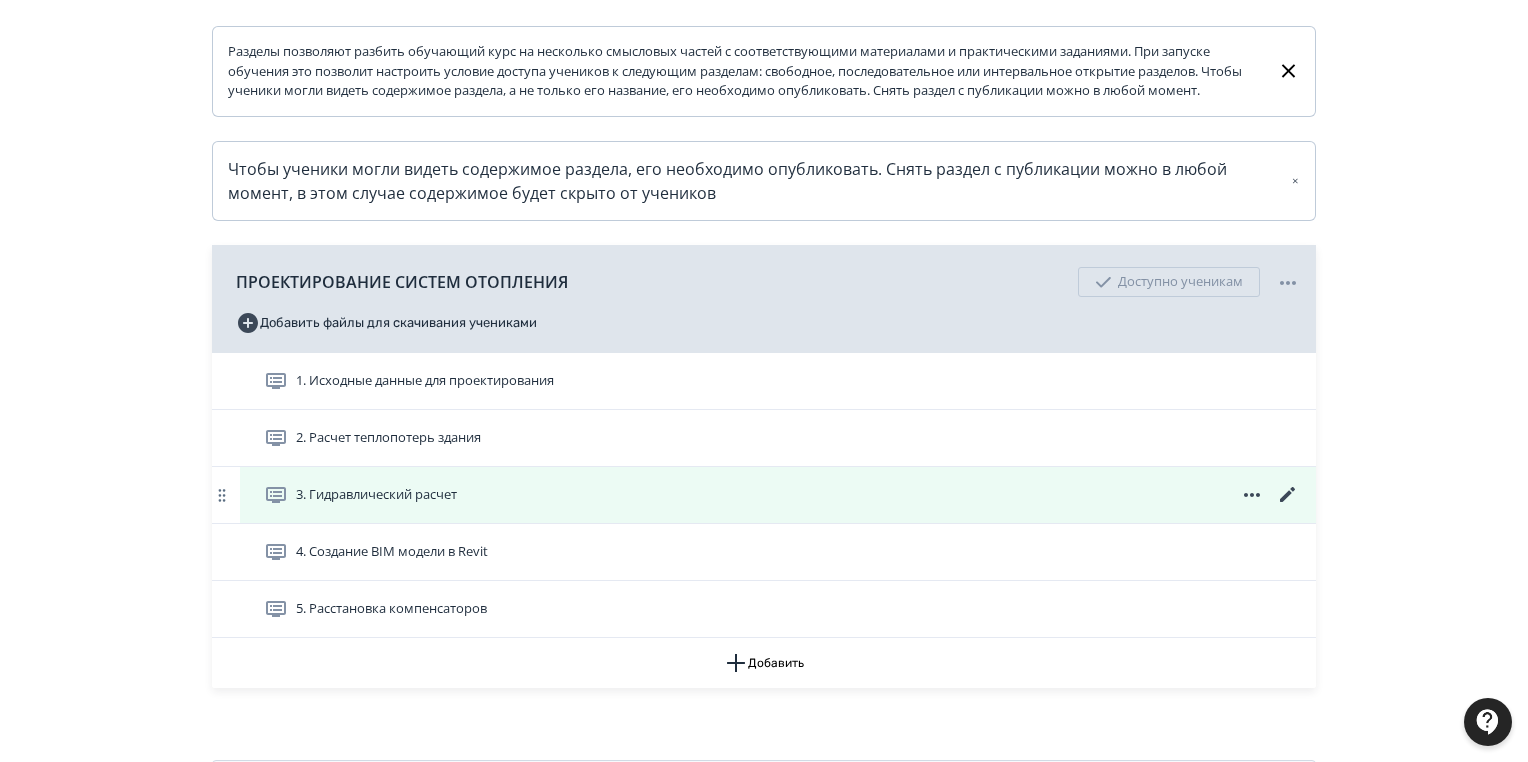 scroll, scrollTop: 432, scrollLeft: 0, axis: vertical 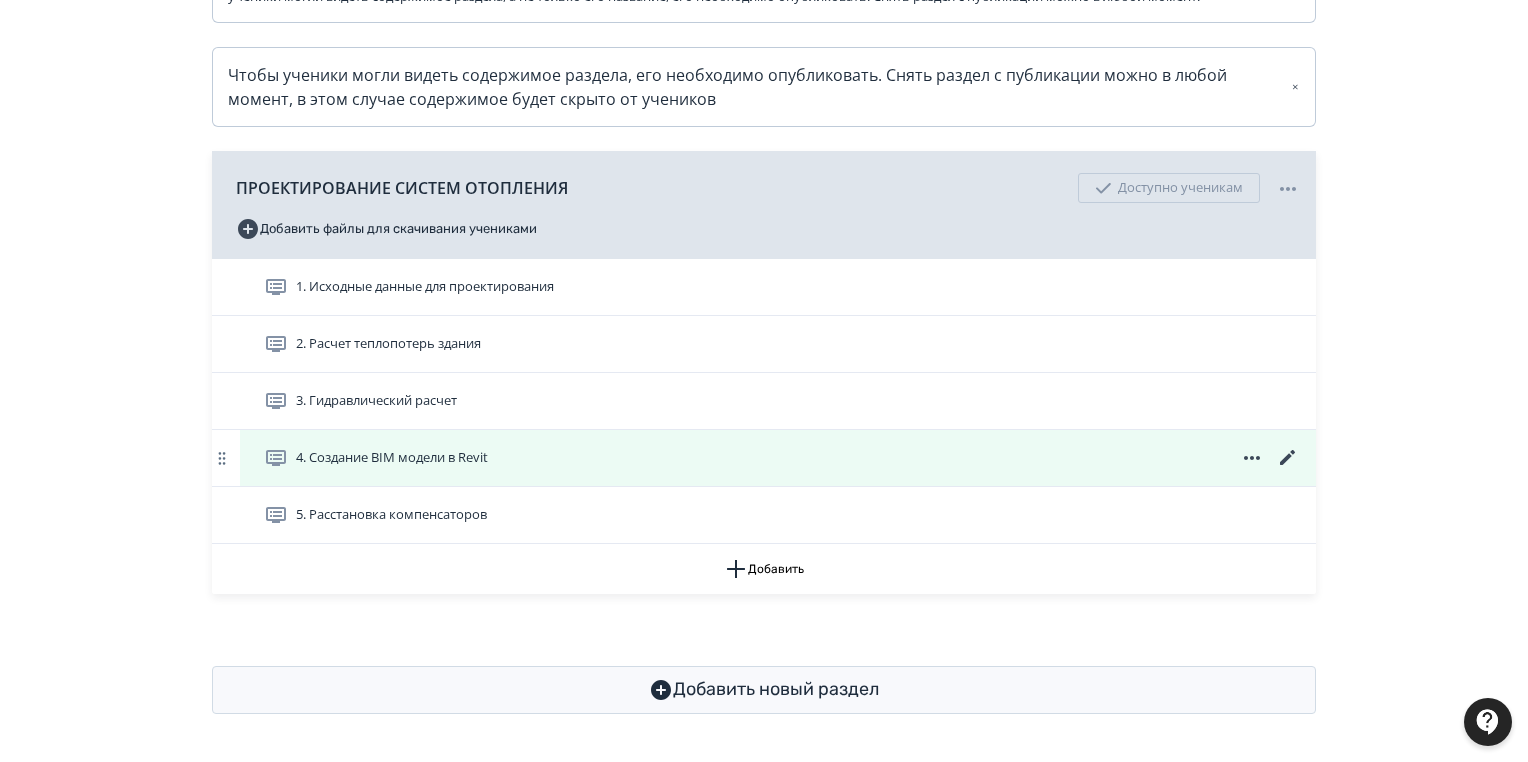 click 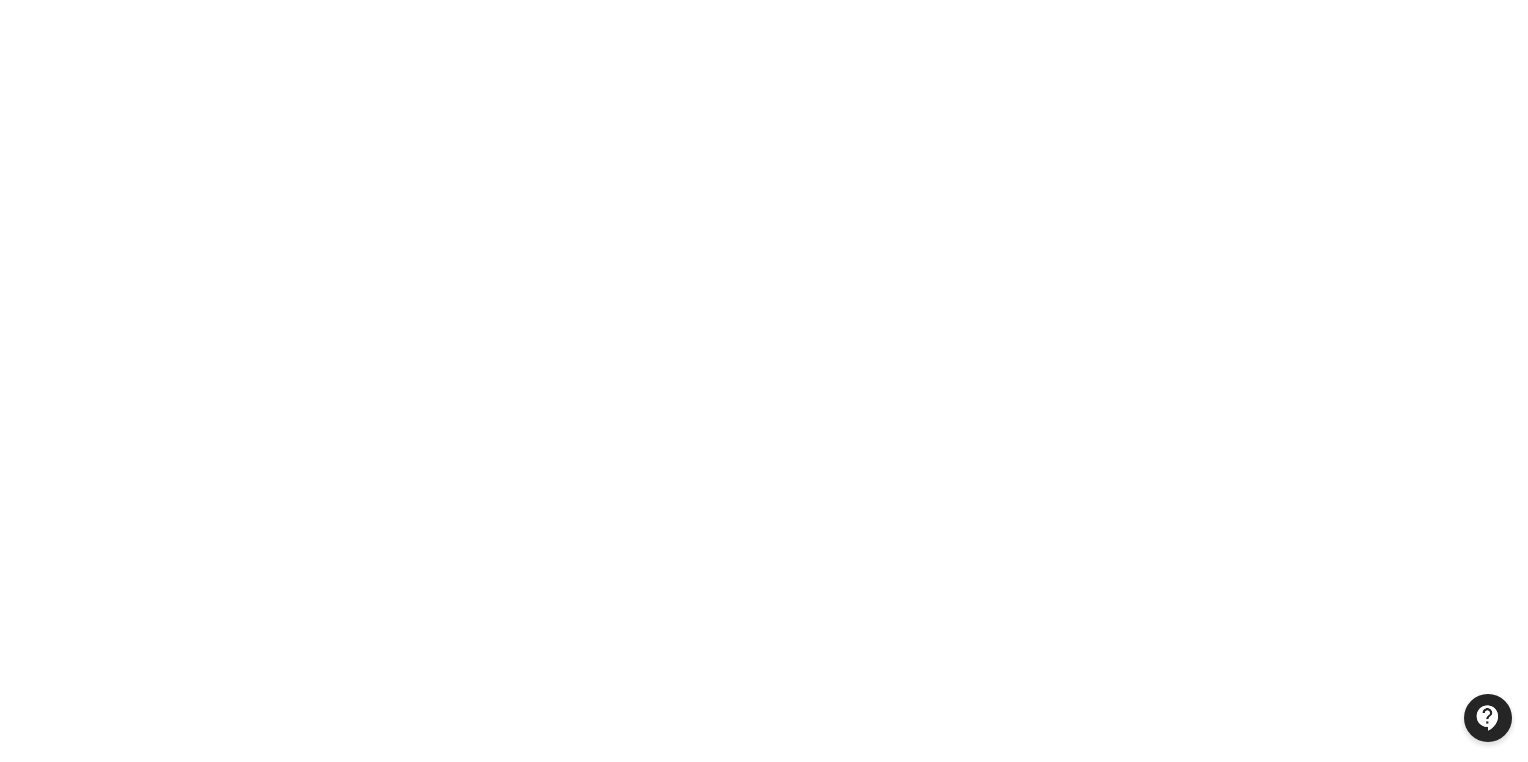 scroll, scrollTop: 0, scrollLeft: 0, axis: both 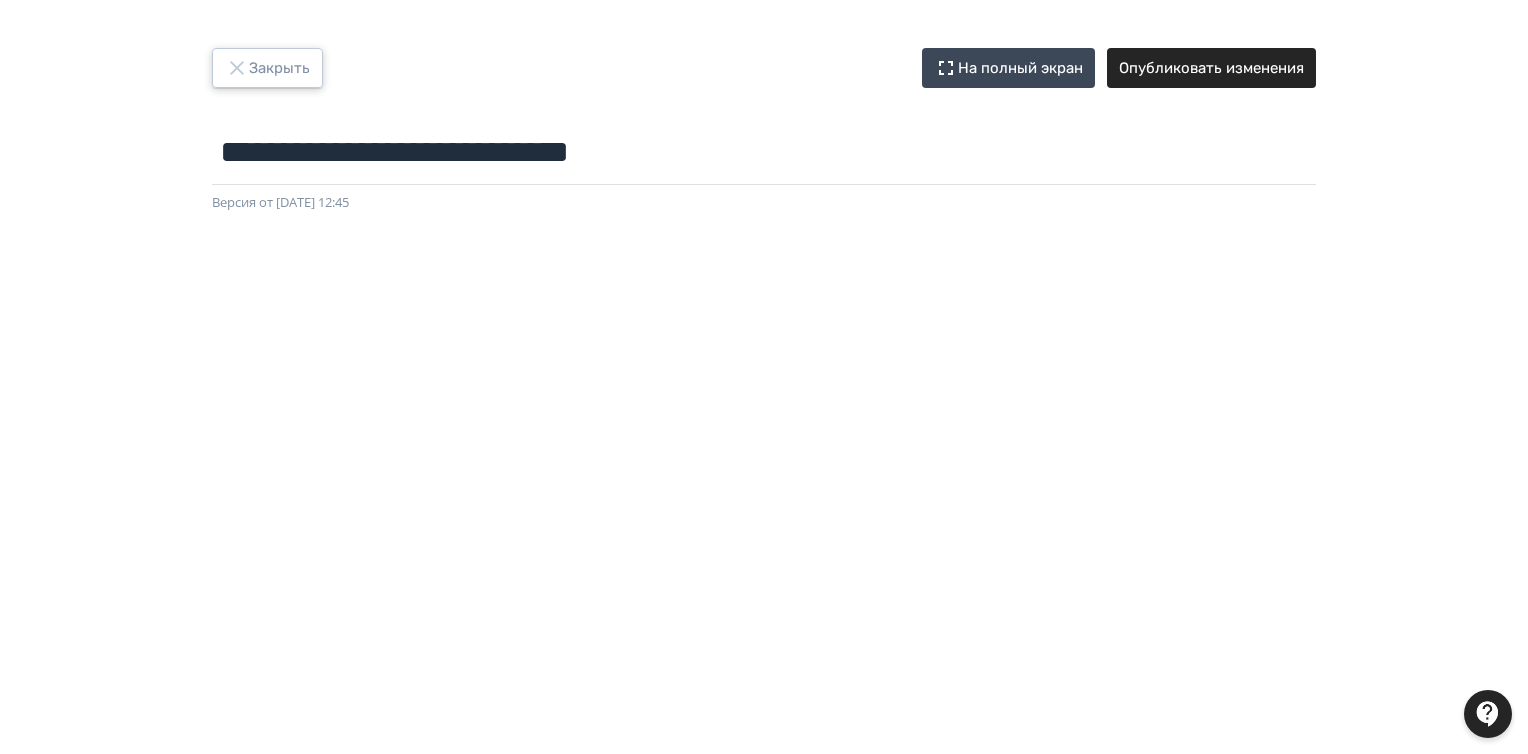 click on "Закрыть" at bounding box center [267, 68] 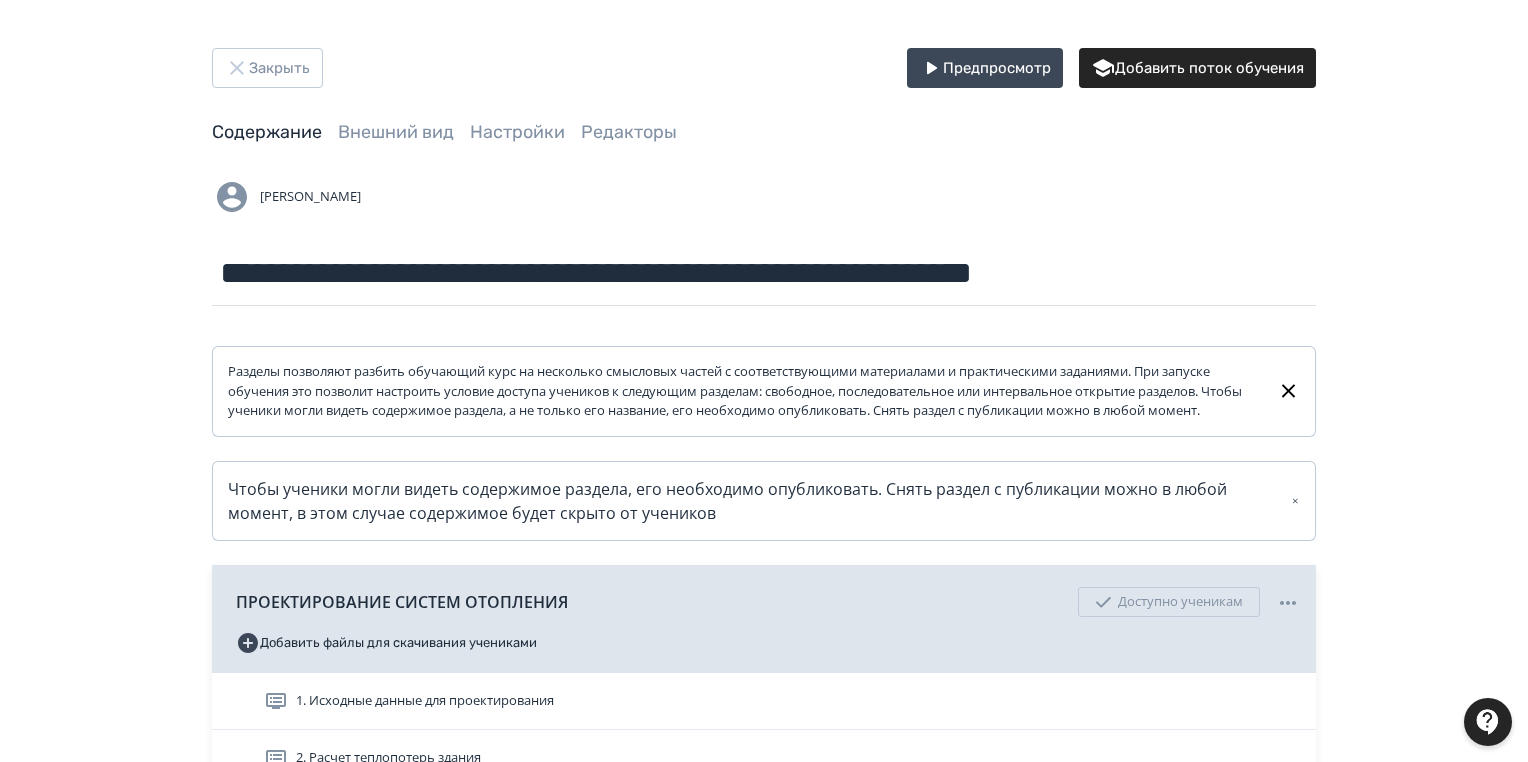 scroll, scrollTop: 400, scrollLeft: 0, axis: vertical 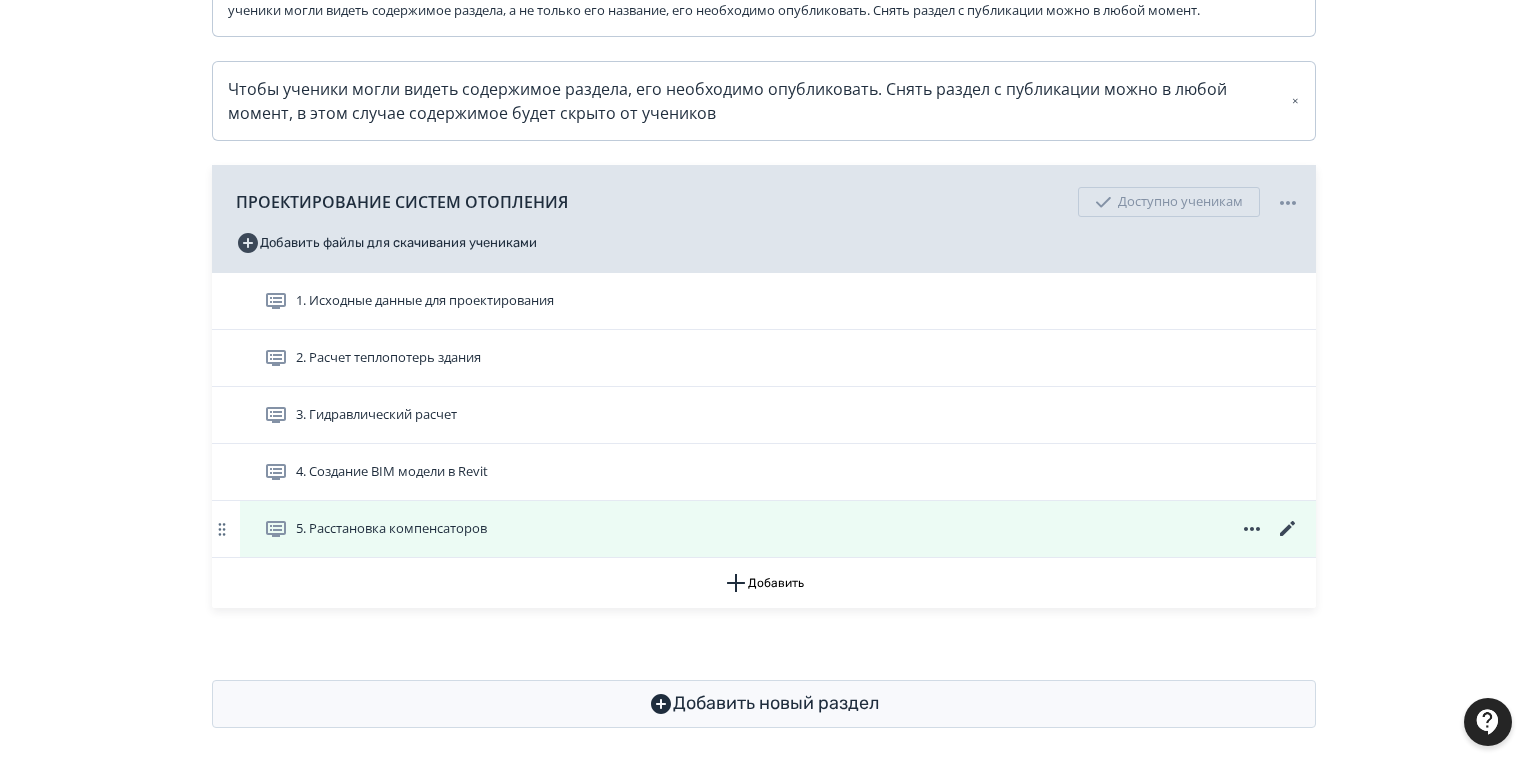 click 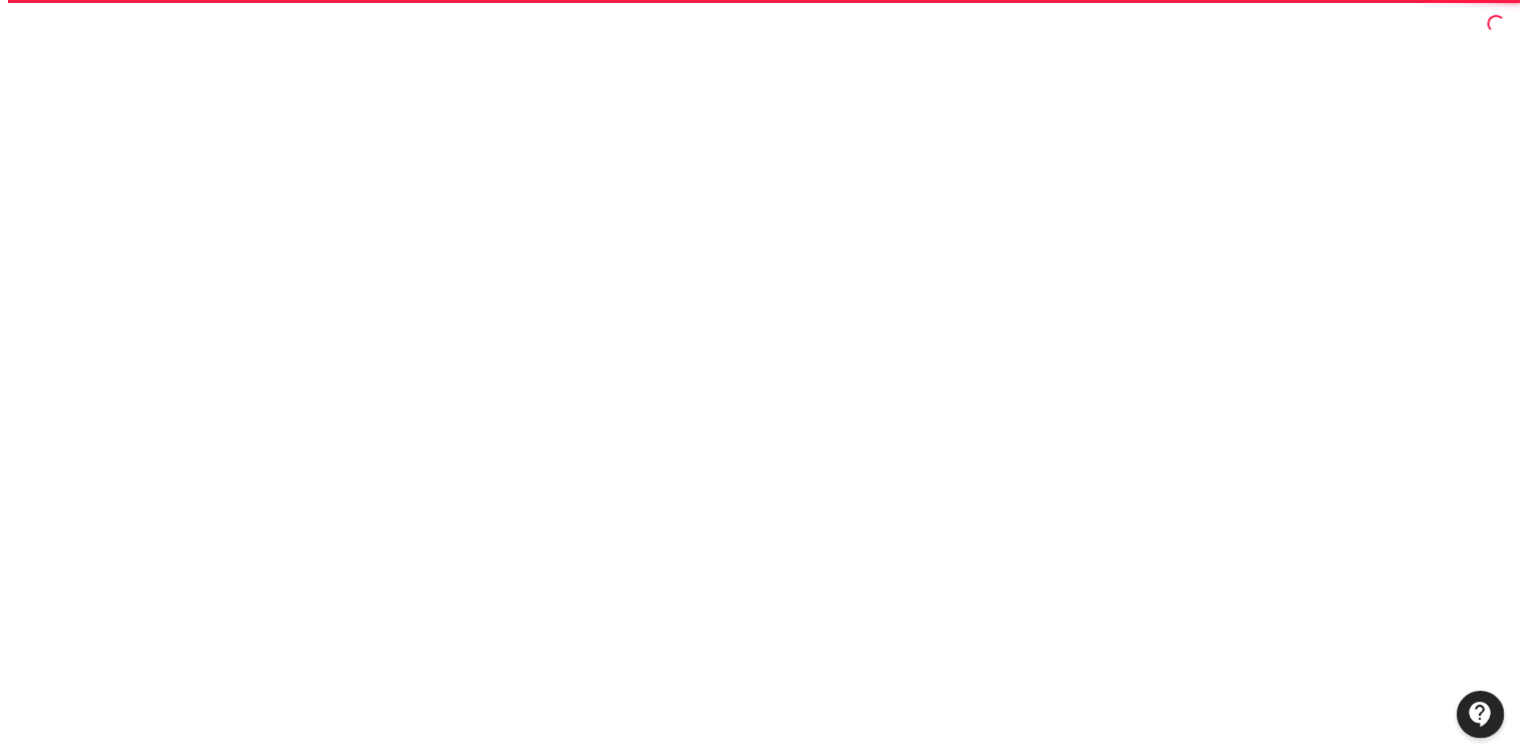 scroll, scrollTop: 0, scrollLeft: 0, axis: both 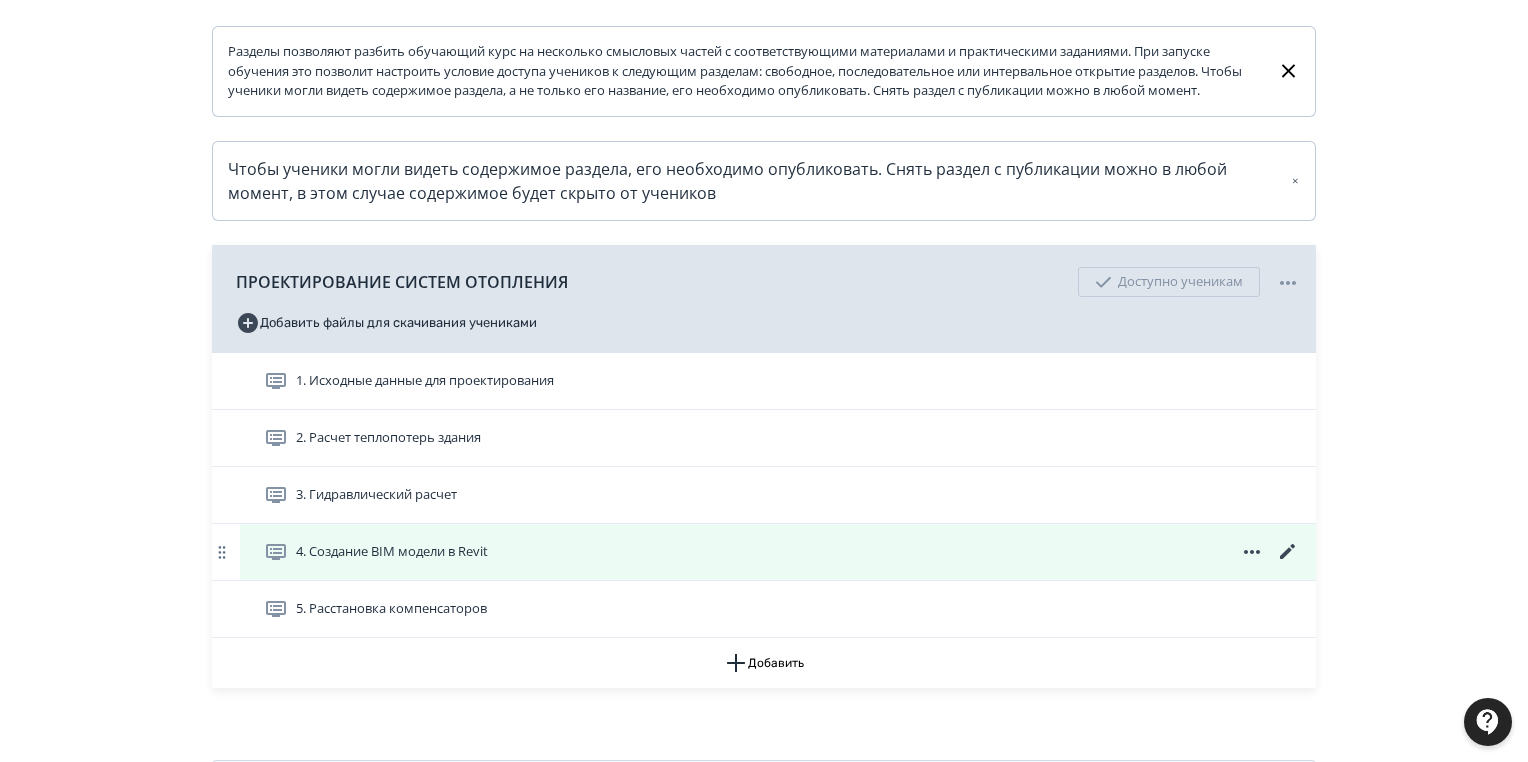 click 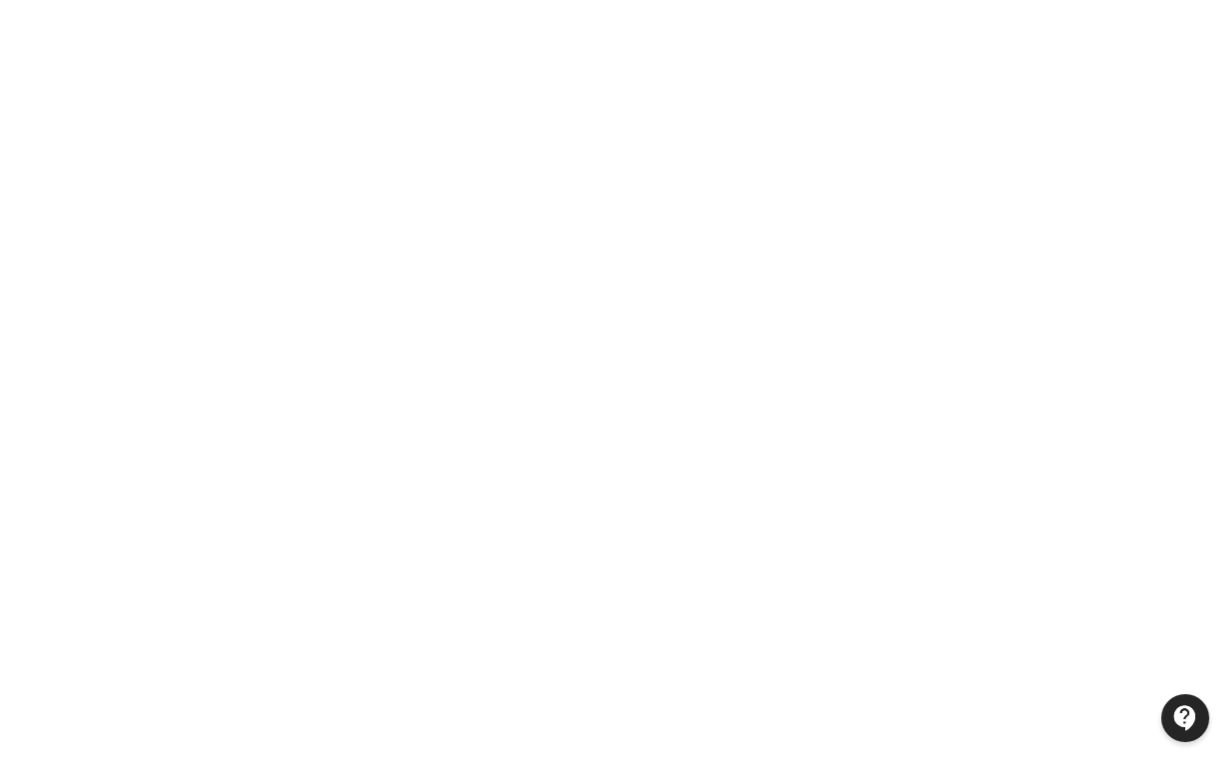 scroll, scrollTop: 0, scrollLeft: 0, axis: both 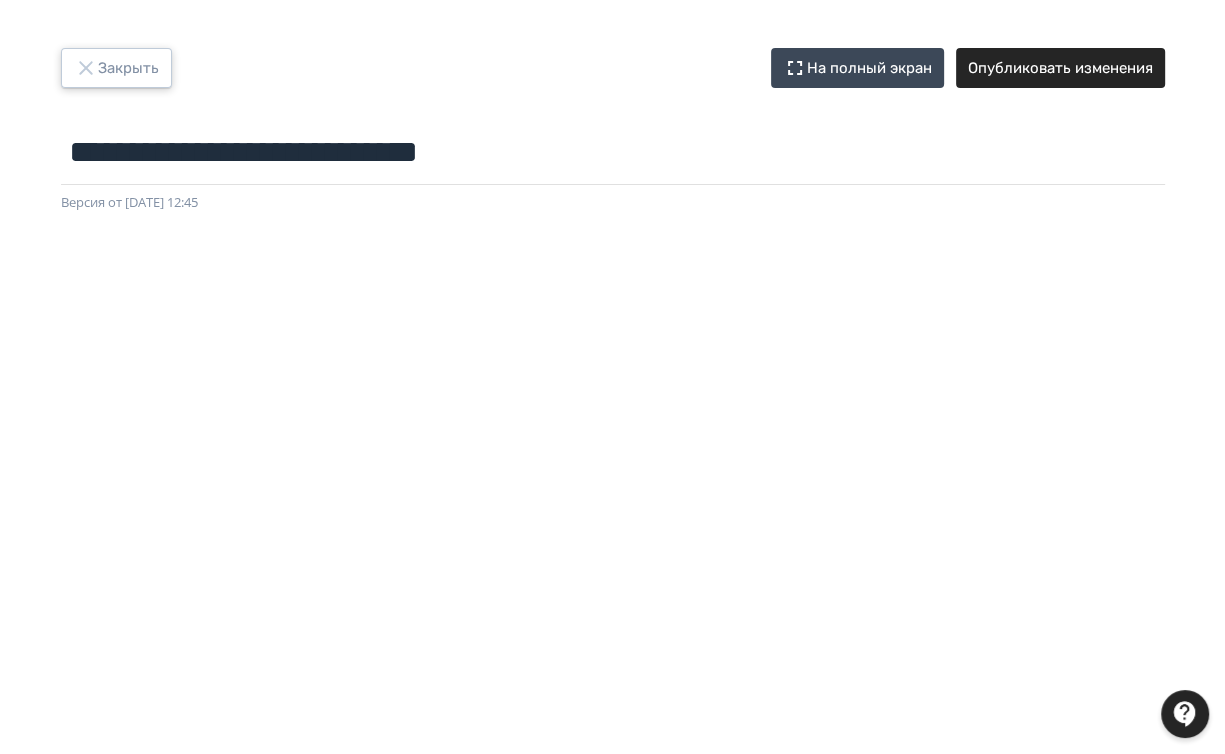 click on "Закрыть" at bounding box center [116, 68] 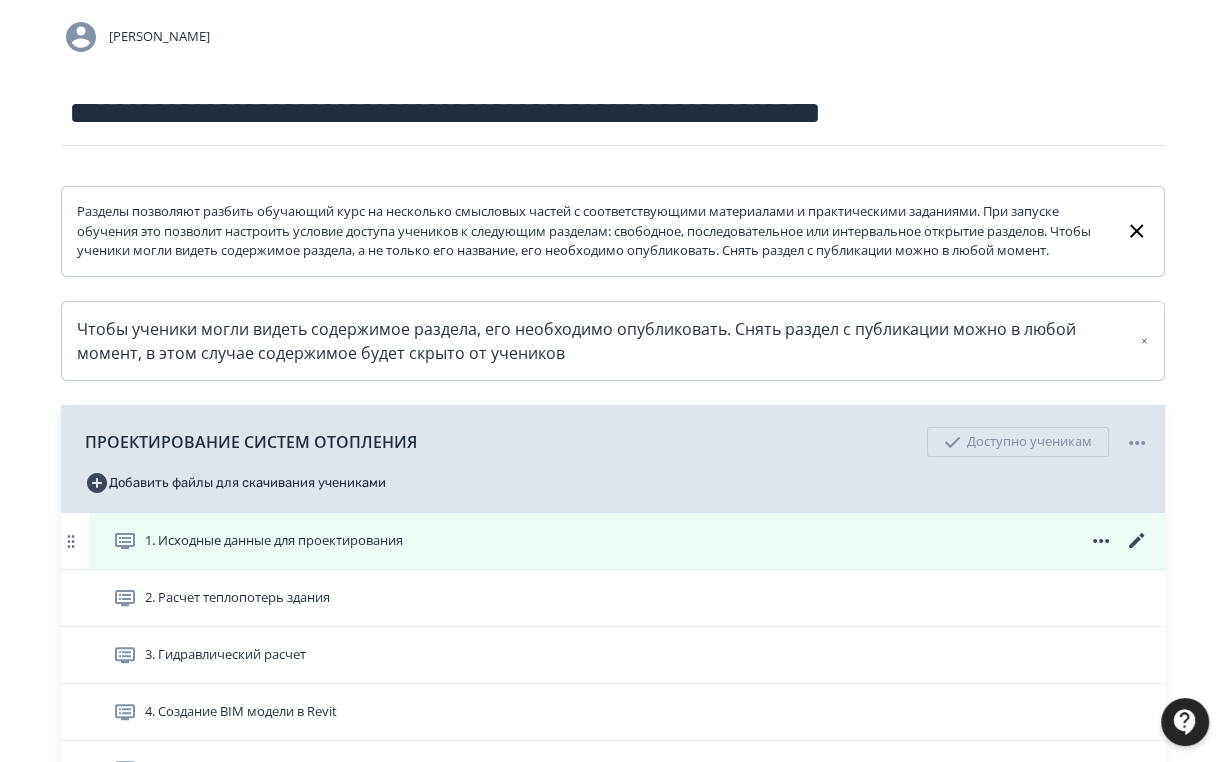 scroll, scrollTop: 432, scrollLeft: 0, axis: vertical 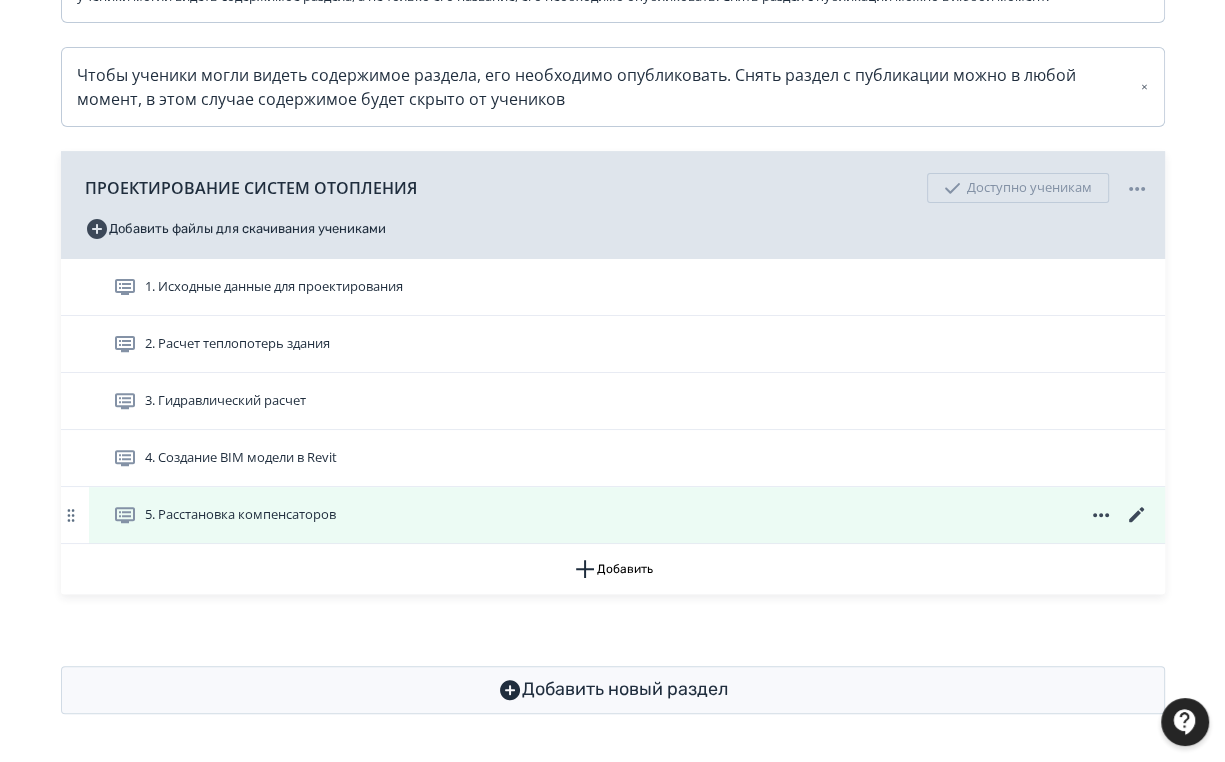 drag, startPoint x: 224, startPoint y: 516, endPoint x: 249, endPoint y: 506, distance: 26.925823 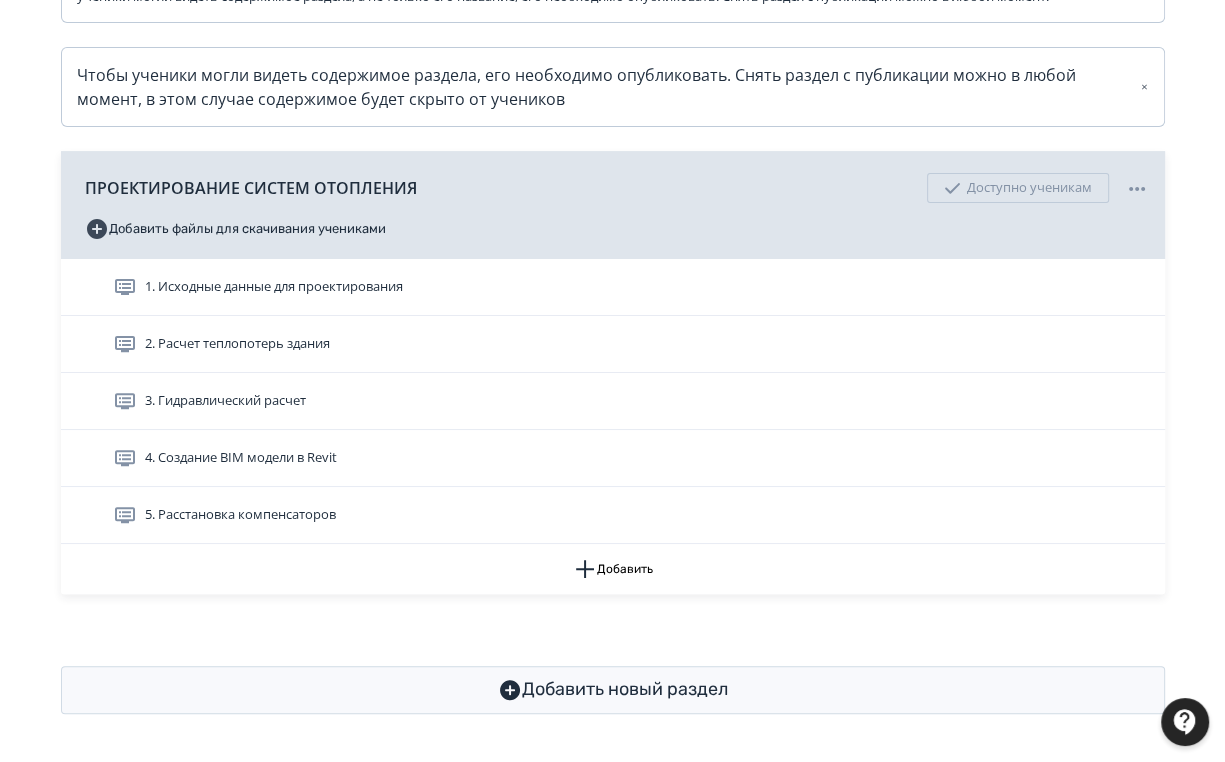 click on "5. Расстановка компенсаторов" at bounding box center (240, 515) 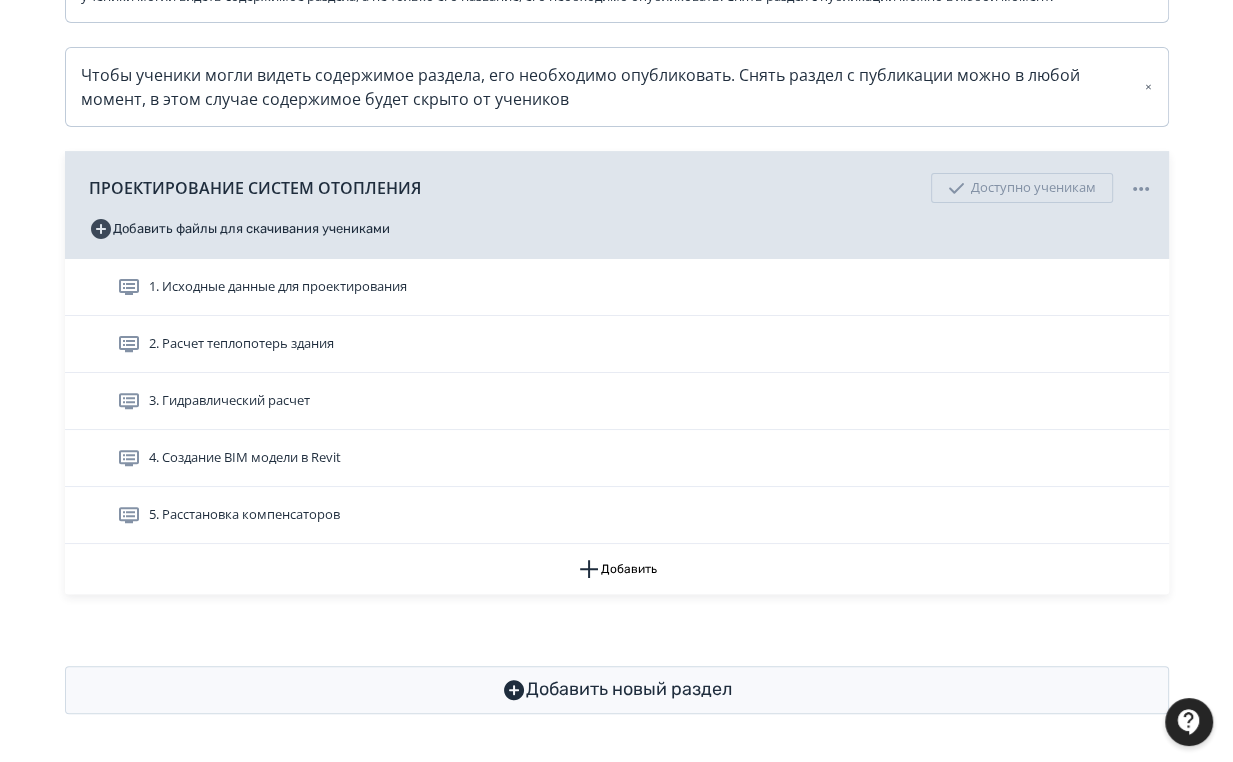 scroll, scrollTop: 0, scrollLeft: 0, axis: both 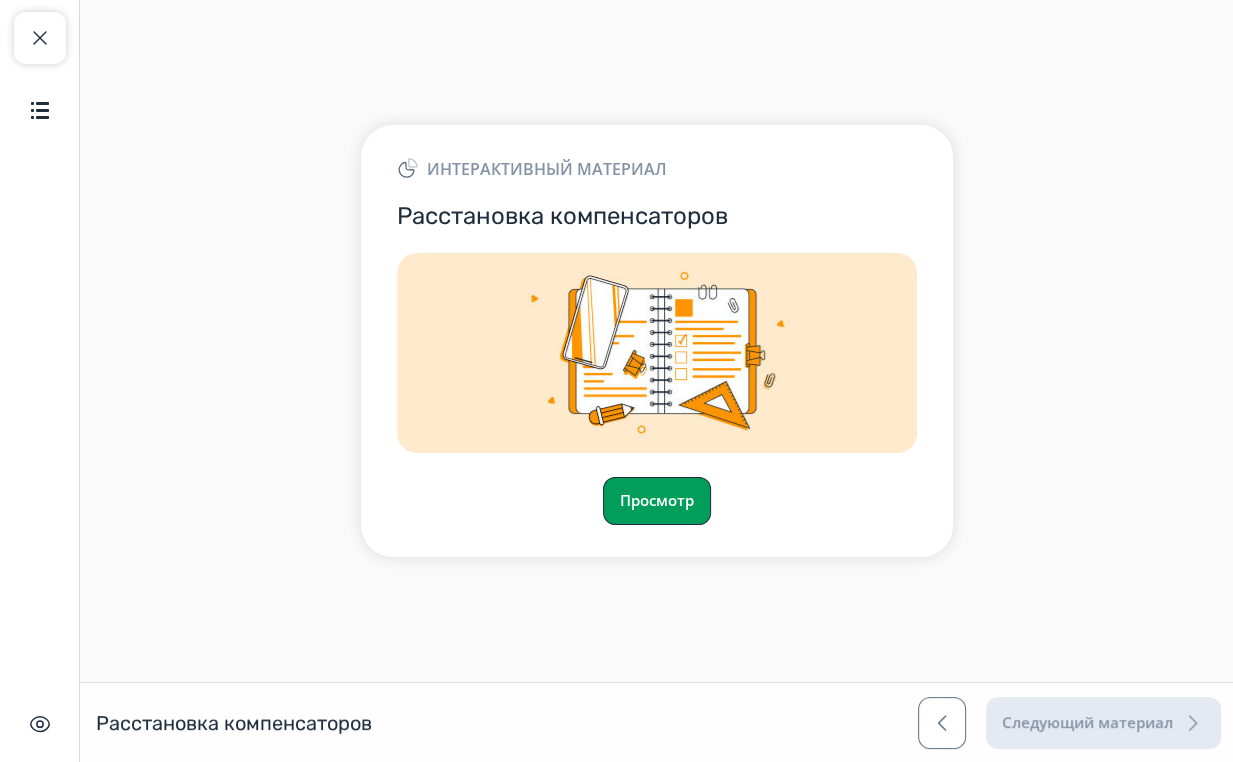 click on "Просмотр" at bounding box center (657, 501) 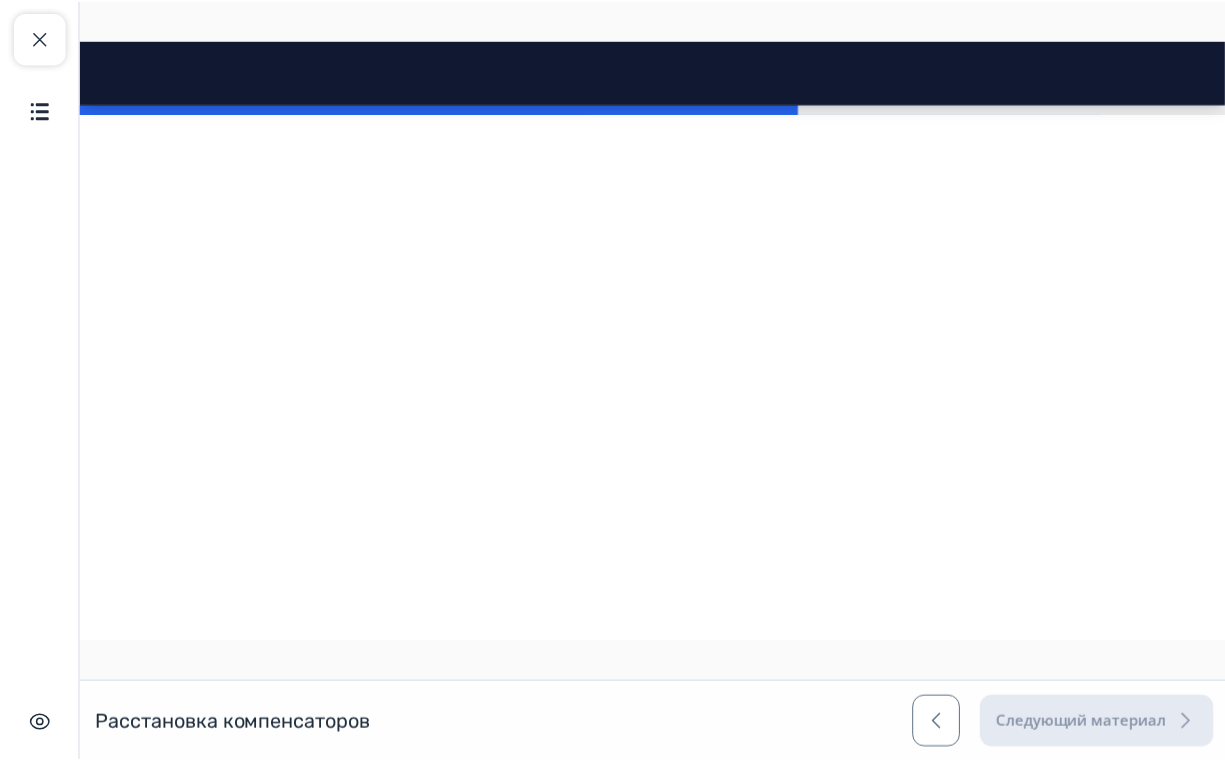 scroll, scrollTop: 8880, scrollLeft: 0, axis: vertical 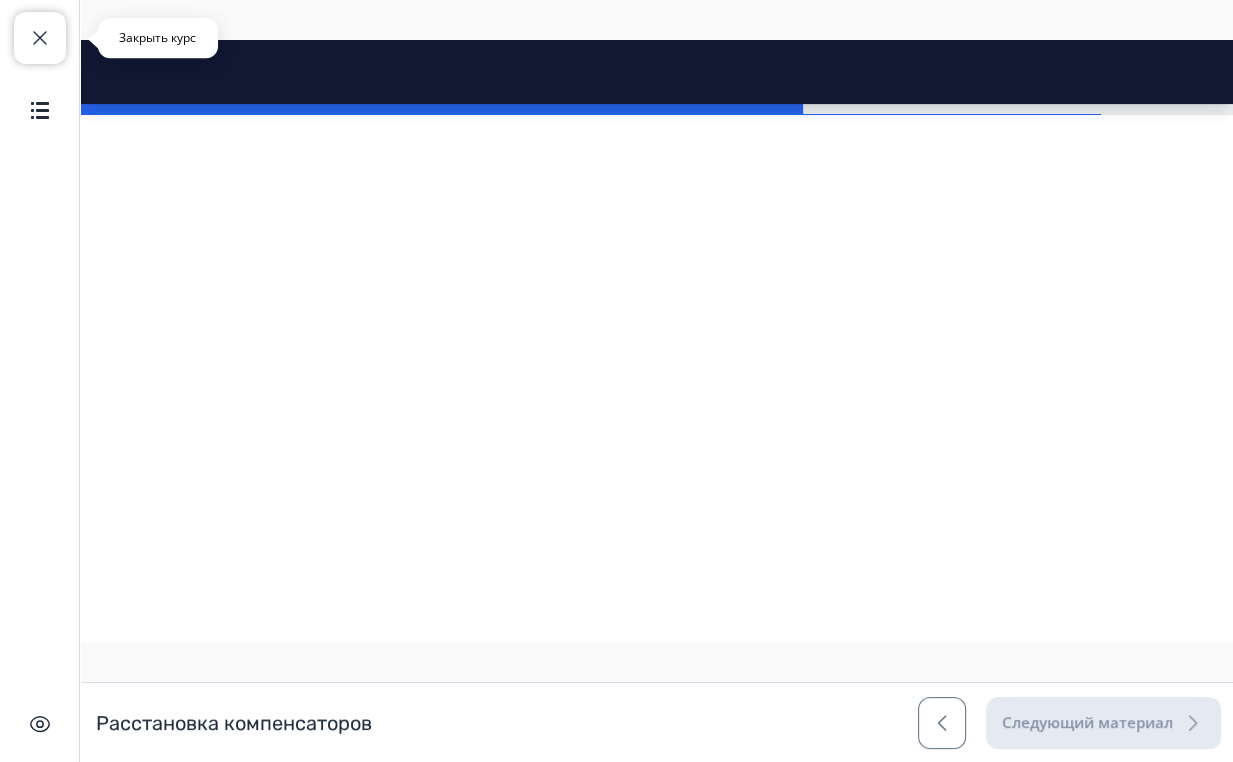 click at bounding box center [40, 38] 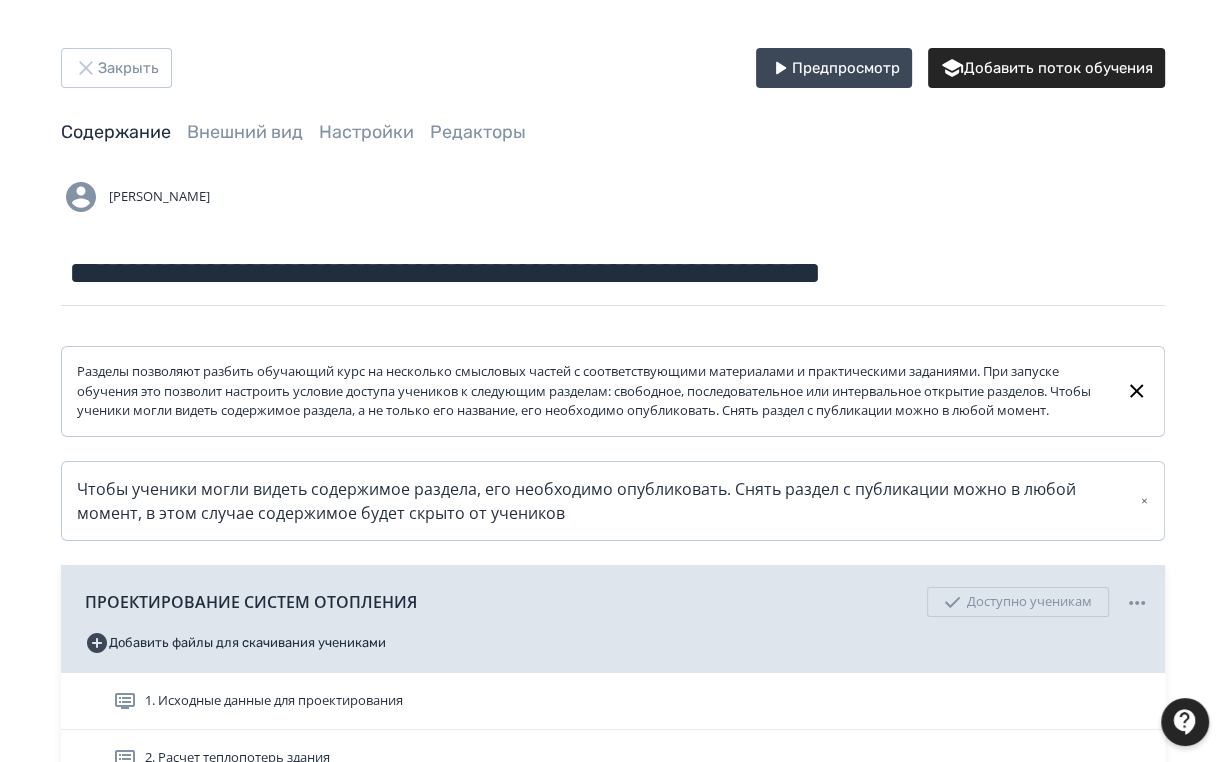 scroll, scrollTop: 400, scrollLeft: 0, axis: vertical 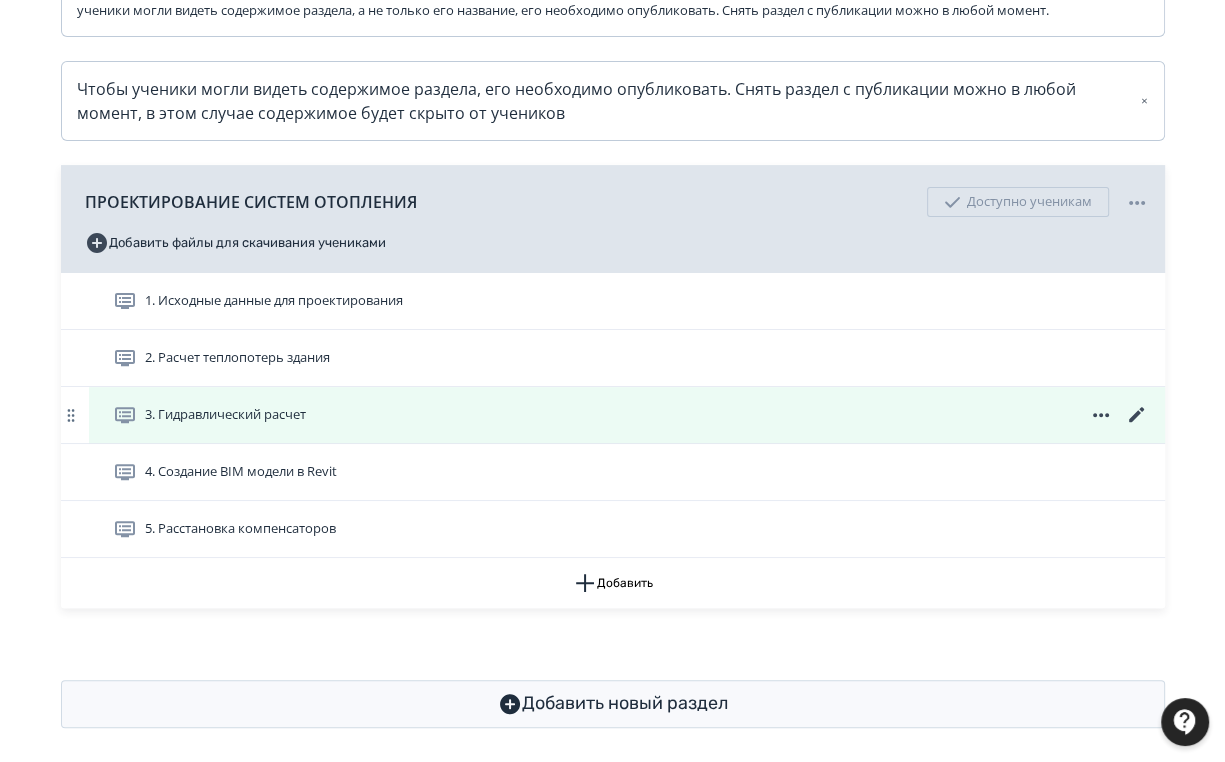 click on "3. Гидравлический расчет" at bounding box center (225, 415) 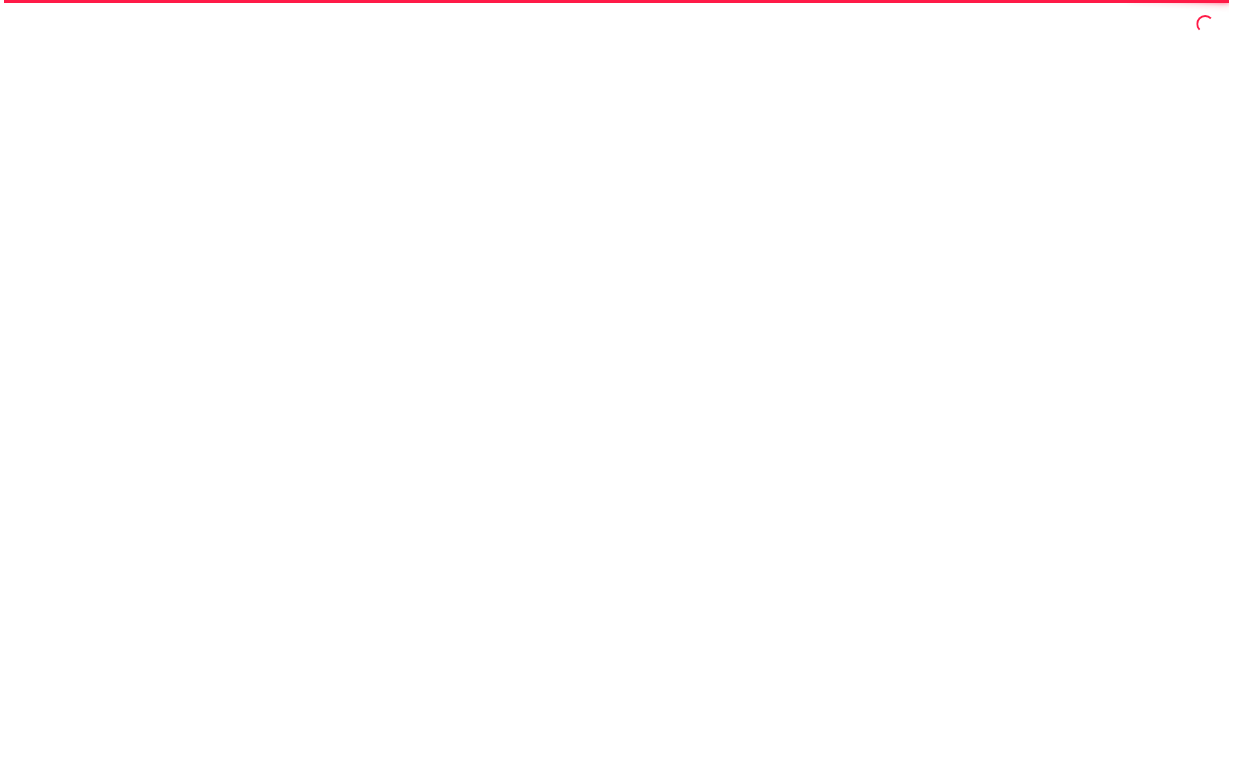 scroll, scrollTop: 0, scrollLeft: 0, axis: both 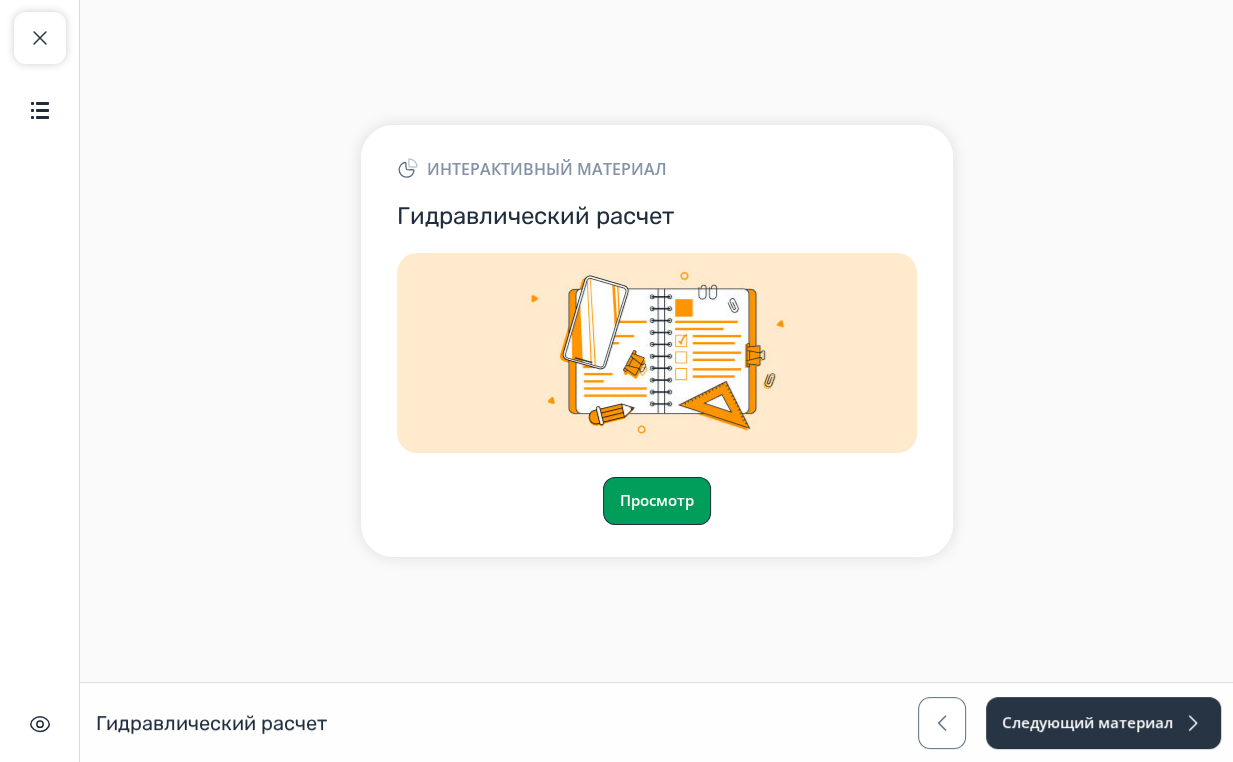 click on "Просмотр" at bounding box center (657, 501) 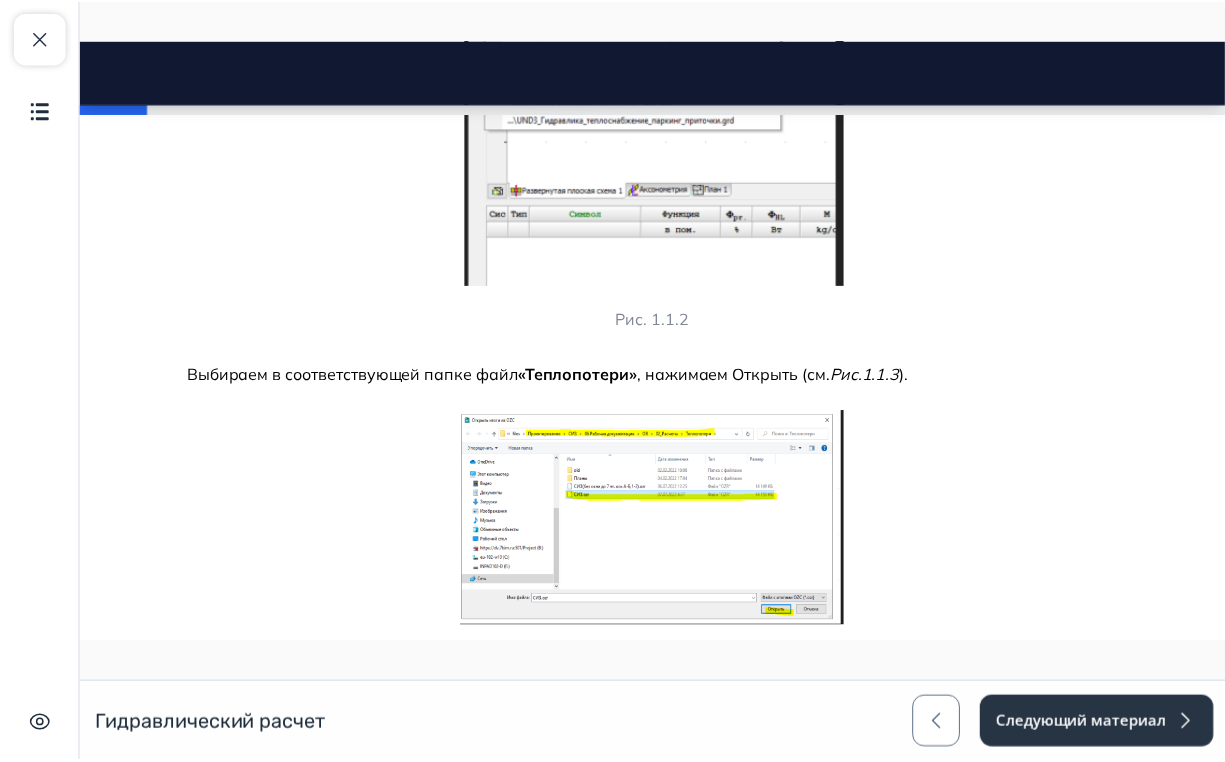 scroll, scrollTop: 1760, scrollLeft: 0, axis: vertical 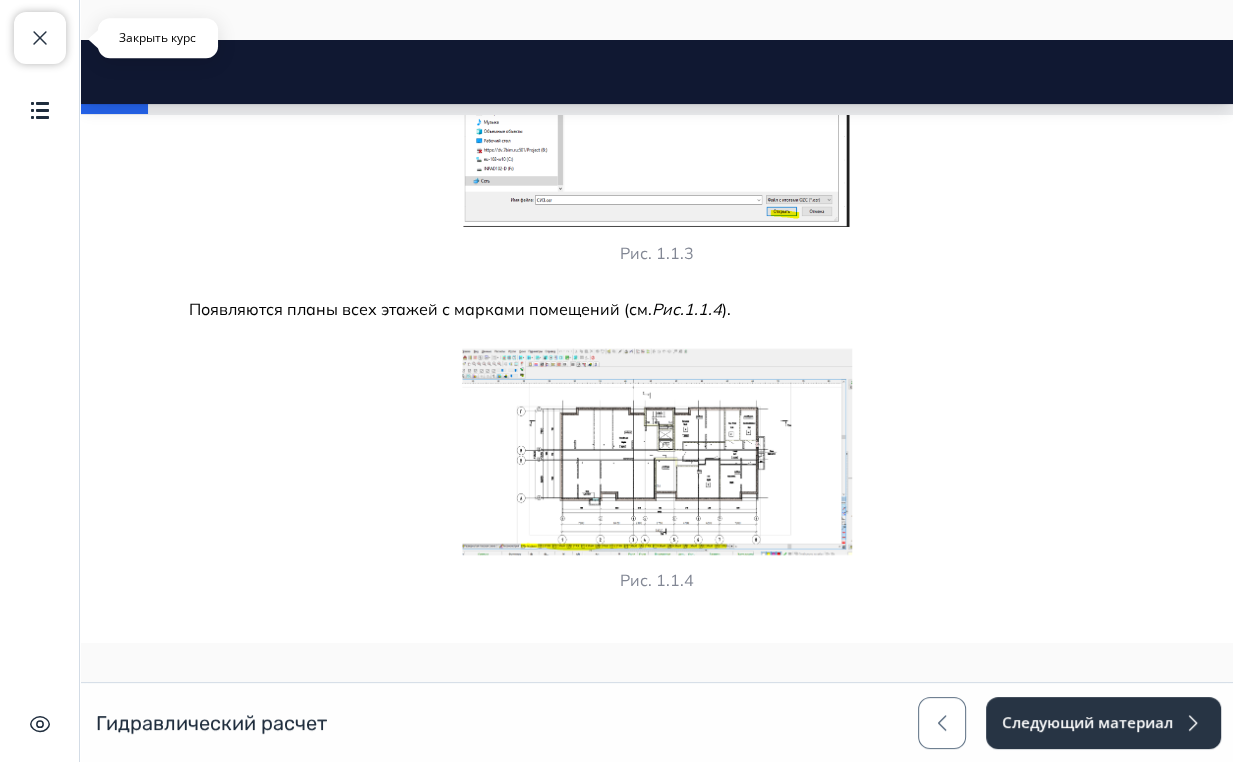 click at bounding box center (40, 38) 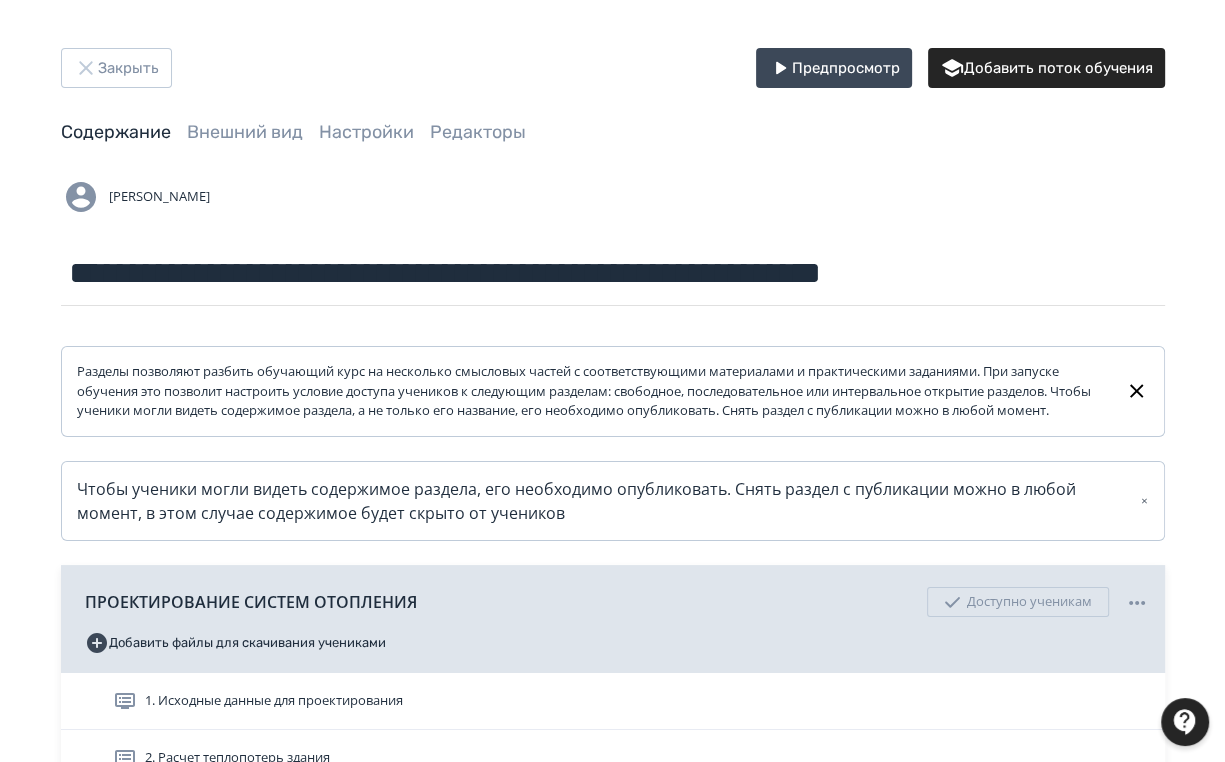 scroll, scrollTop: 432, scrollLeft: 0, axis: vertical 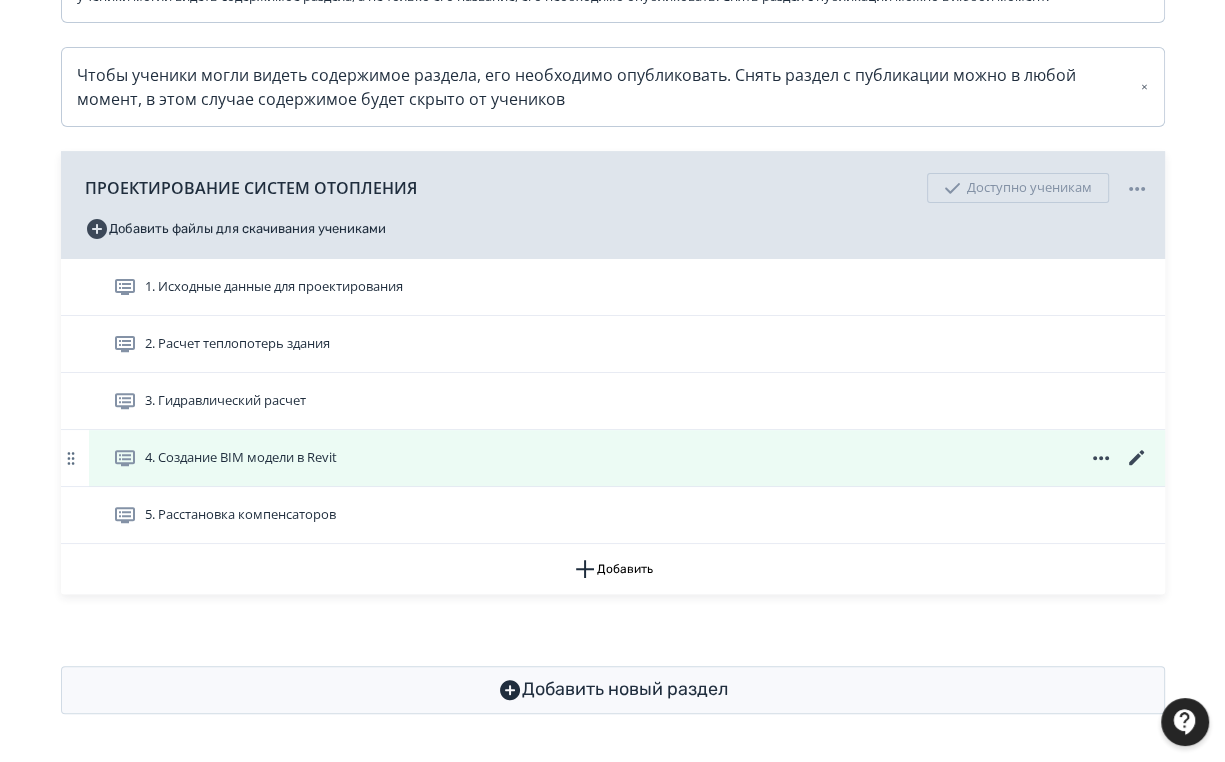 click 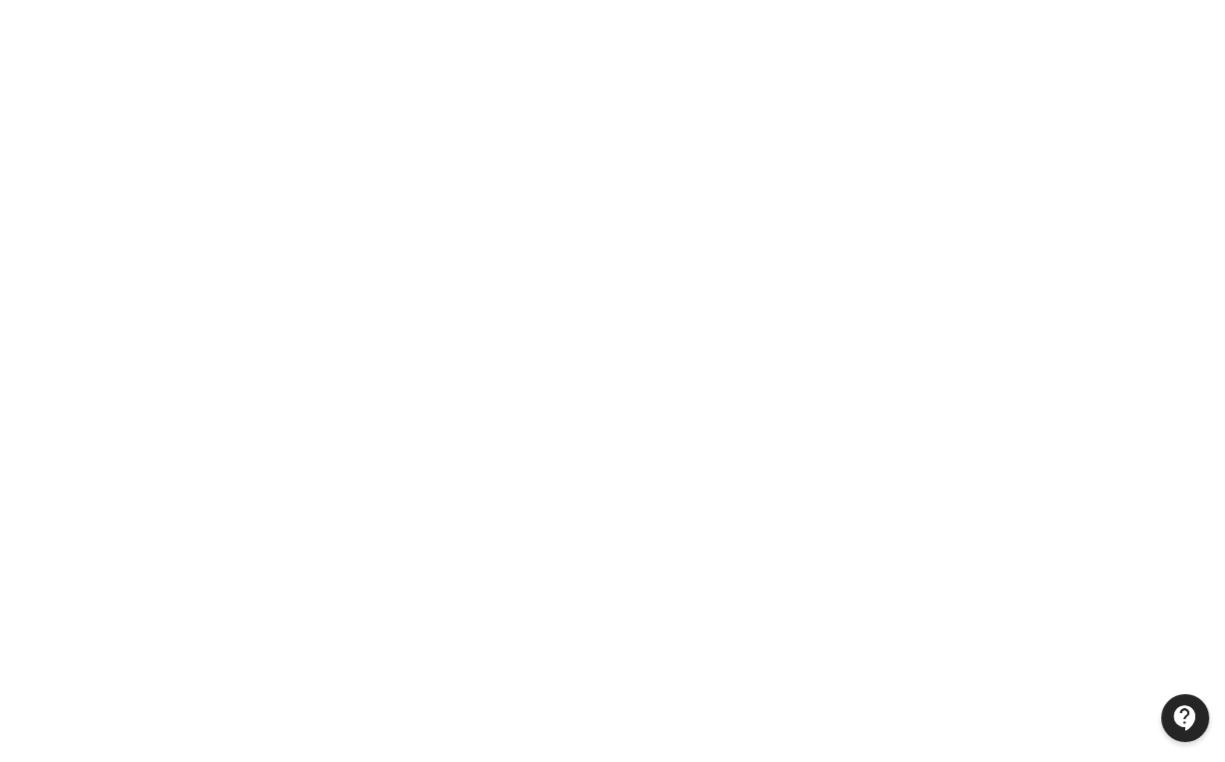 scroll, scrollTop: 0, scrollLeft: 0, axis: both 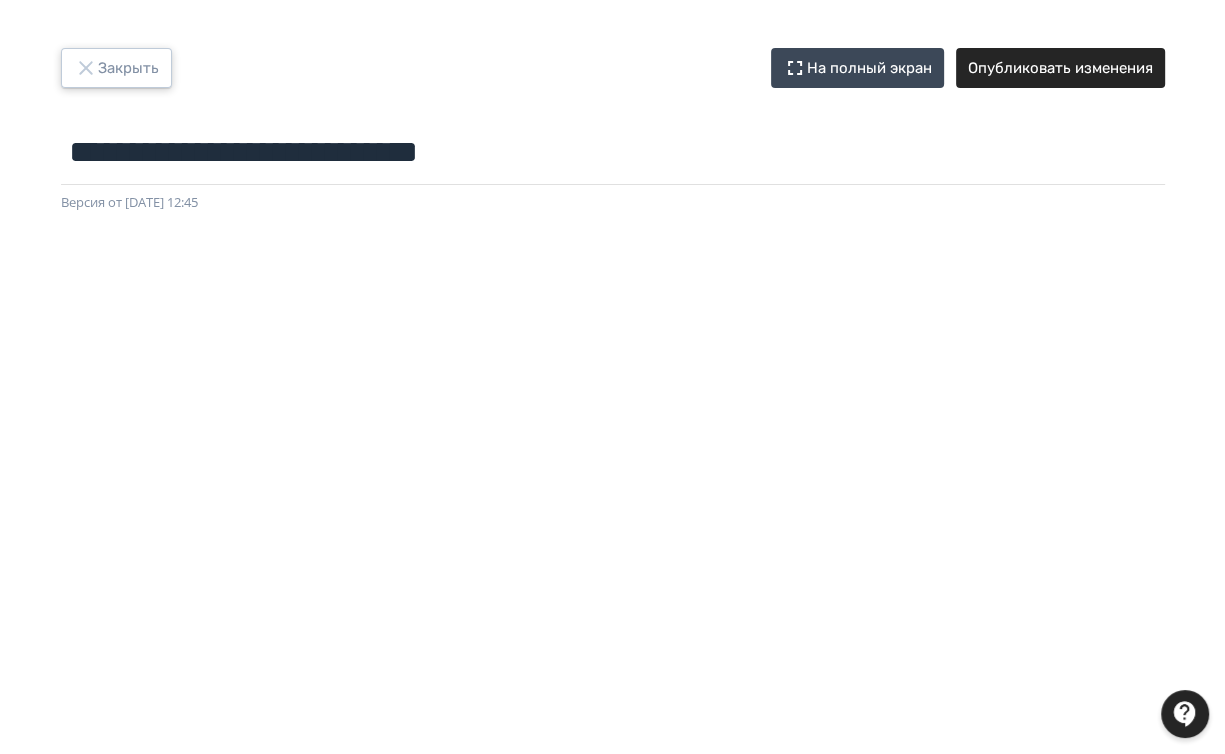 drag, startPoint x: 135, startPoint y: 57, endPoint x: 124, endPoint y: 60, distance: 11.401754 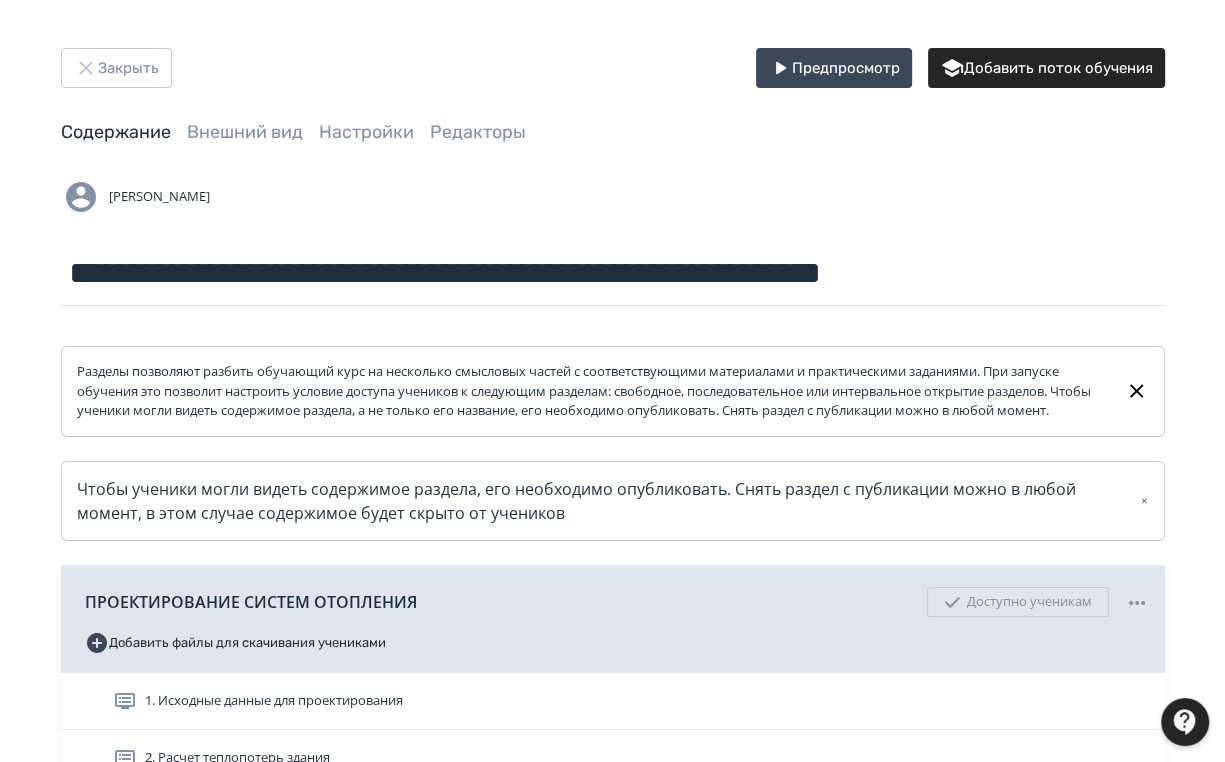 scroll, scrollTop: 432, scrollLeft: 0, axis: vertical 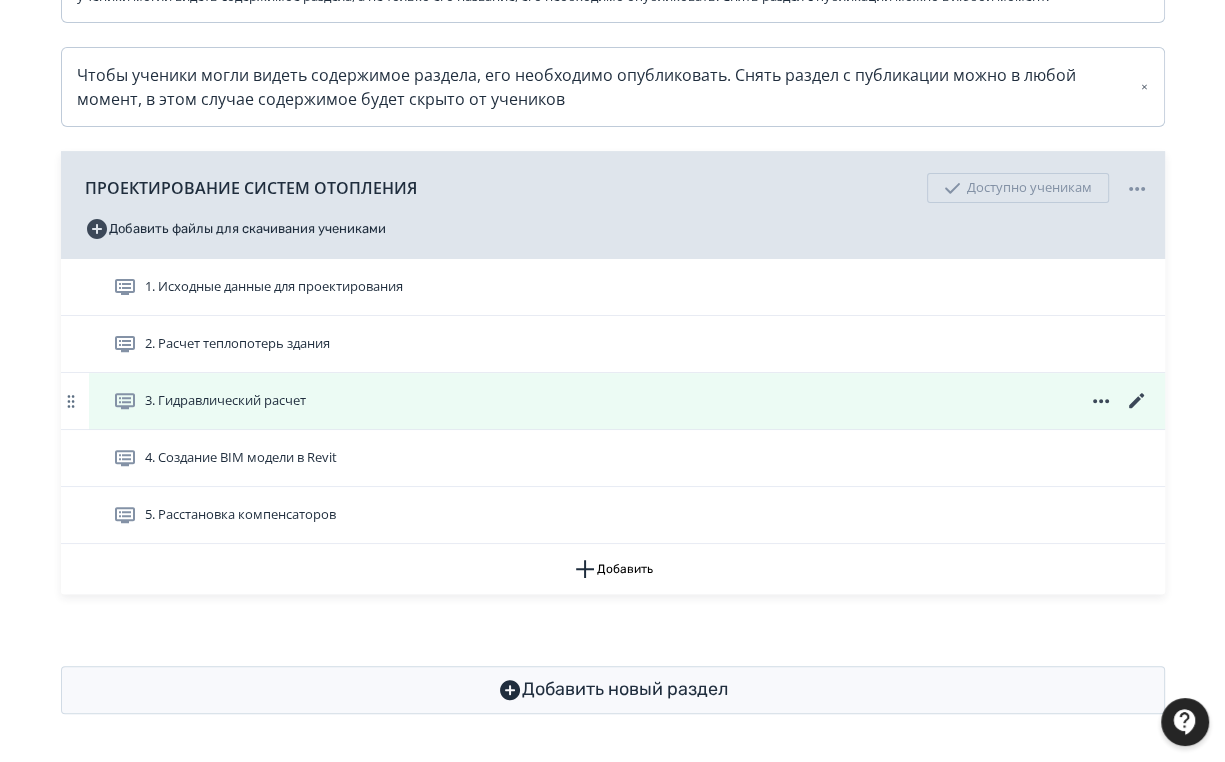 click 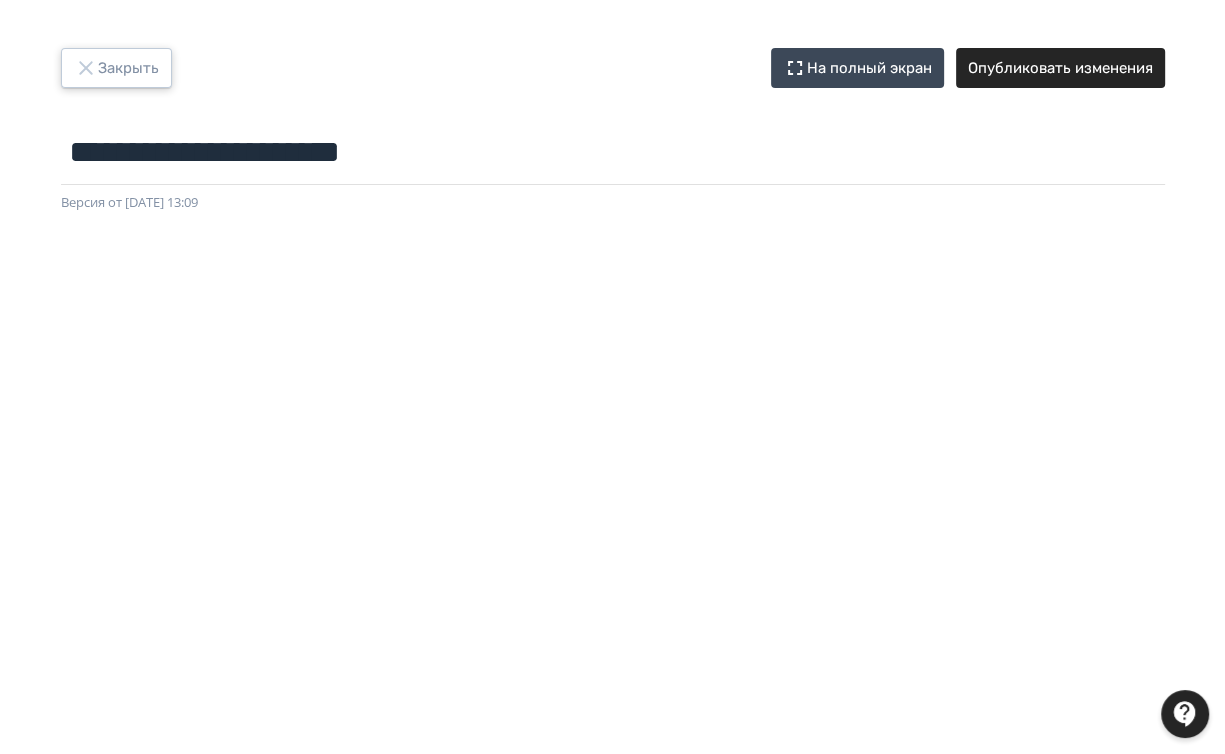 click on "Закрыть" at bounding box center (116, 68) 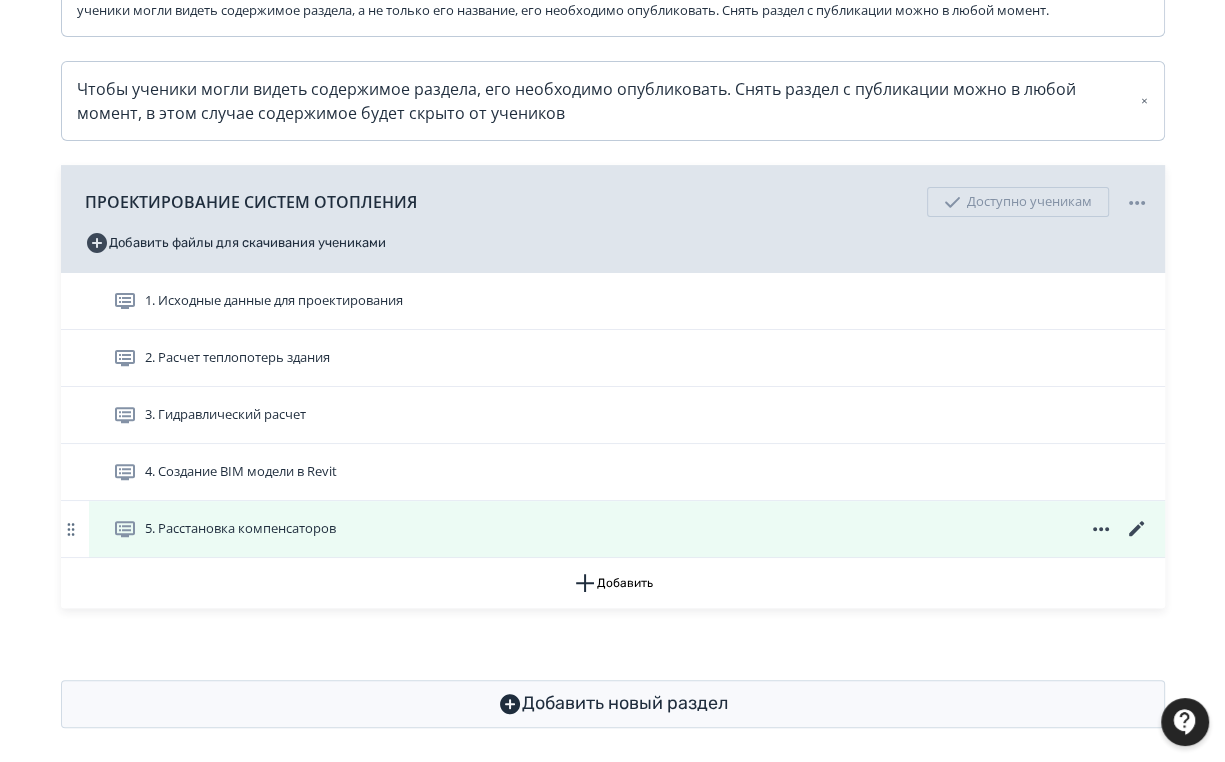 scroll, scrollTop: 432, scrollLeft: 0, axis: vertical 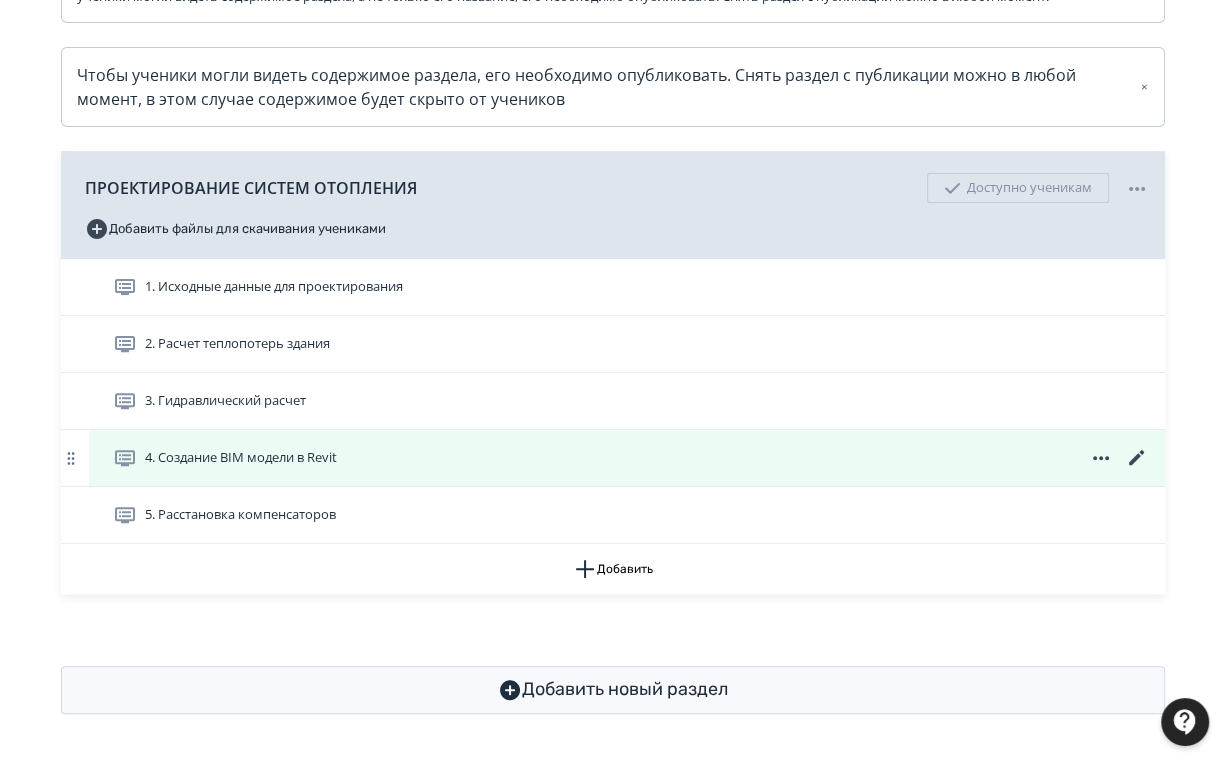 click 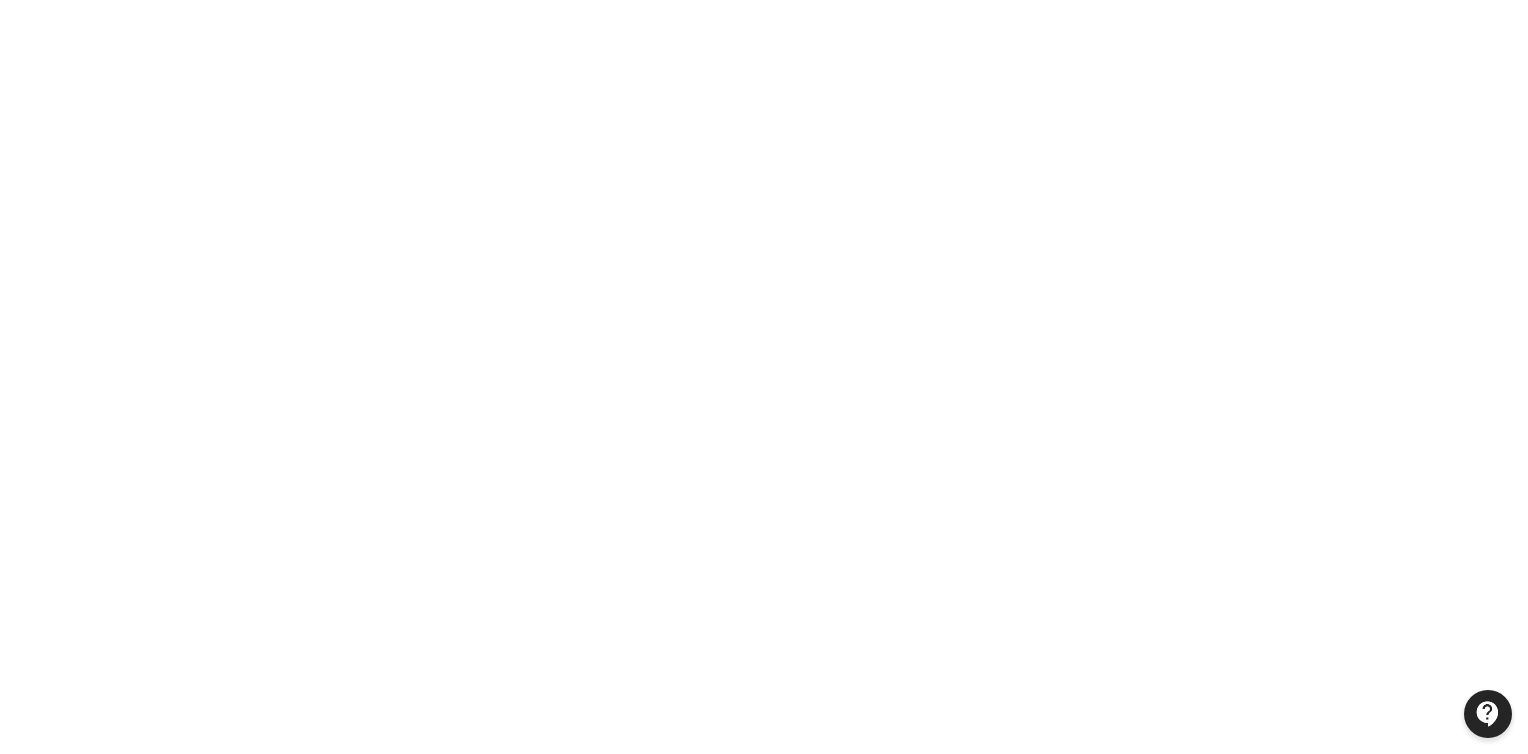 scroll, scrollTop: 397, scrollLeft: 0, axis: vertical 